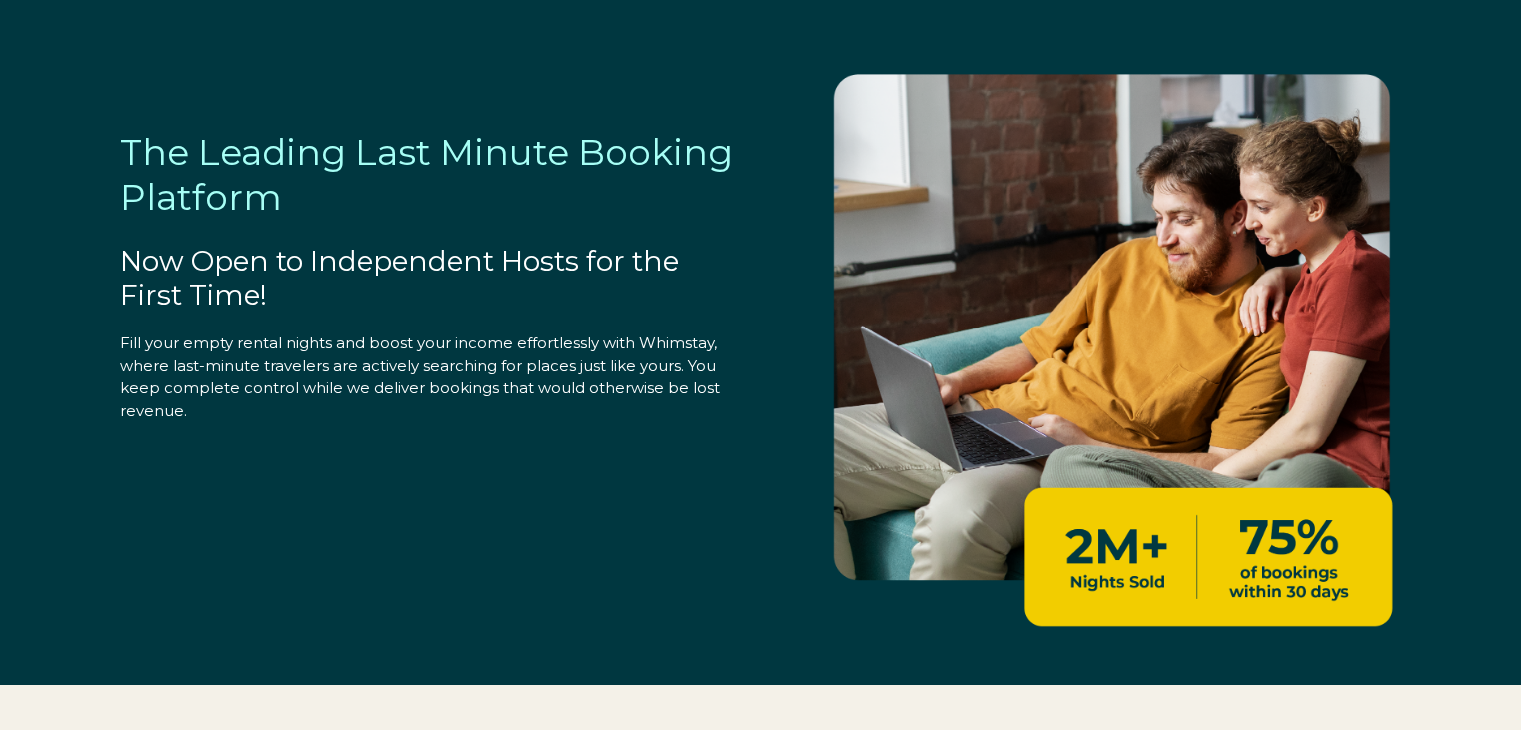 select on "US" 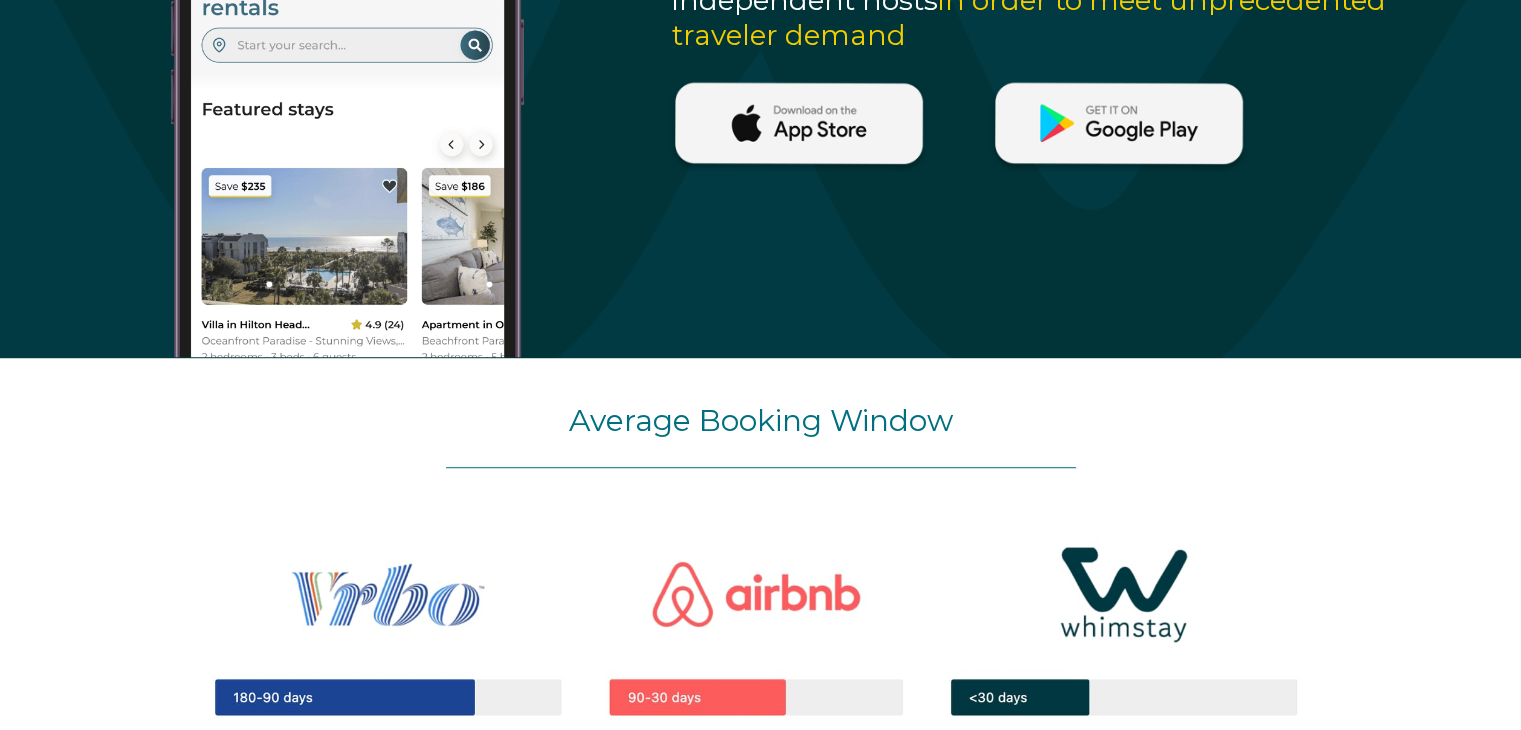 scroll, scrollTop: 1915, scrollLeft: 0, axis: vertical 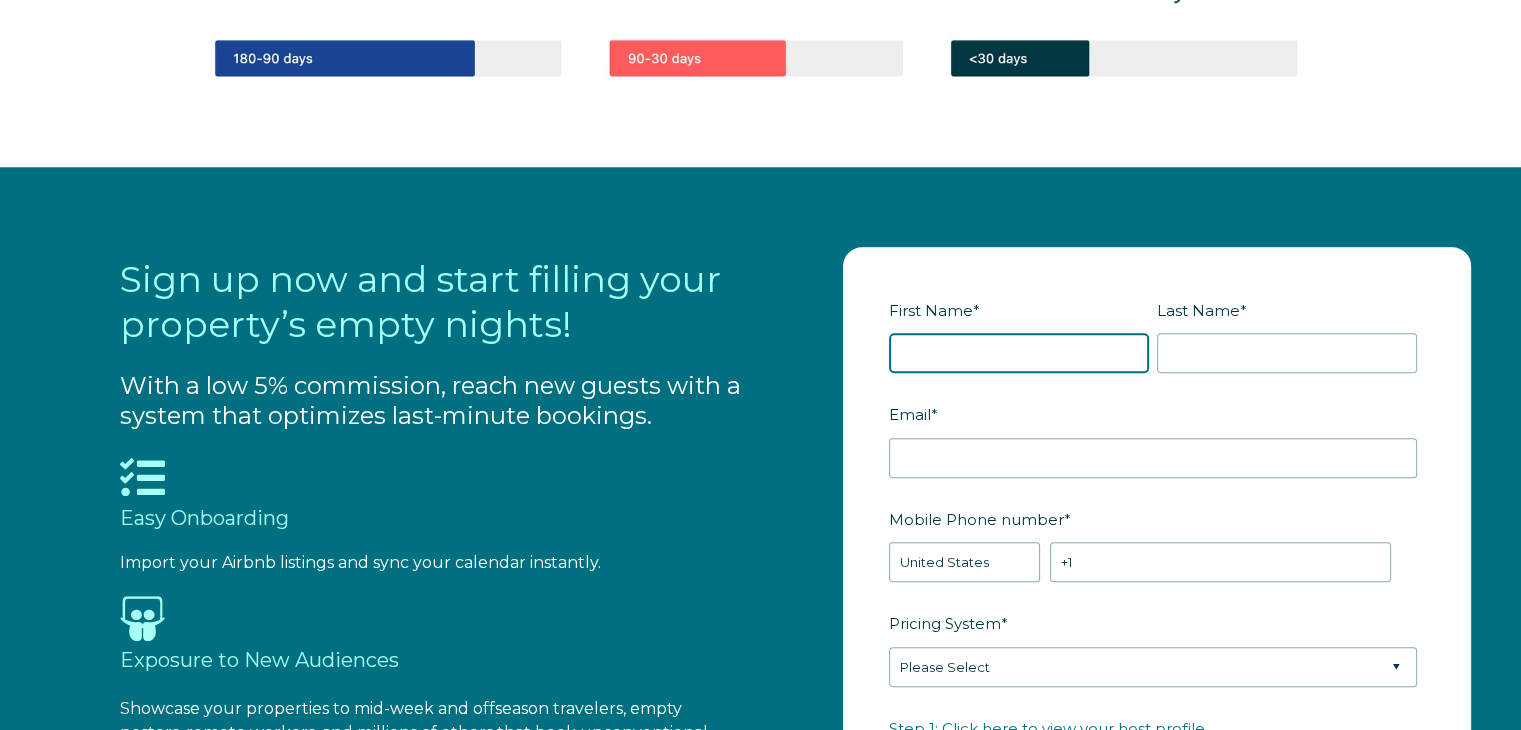 click on "First Name *" at bounding box center [1019, 353] 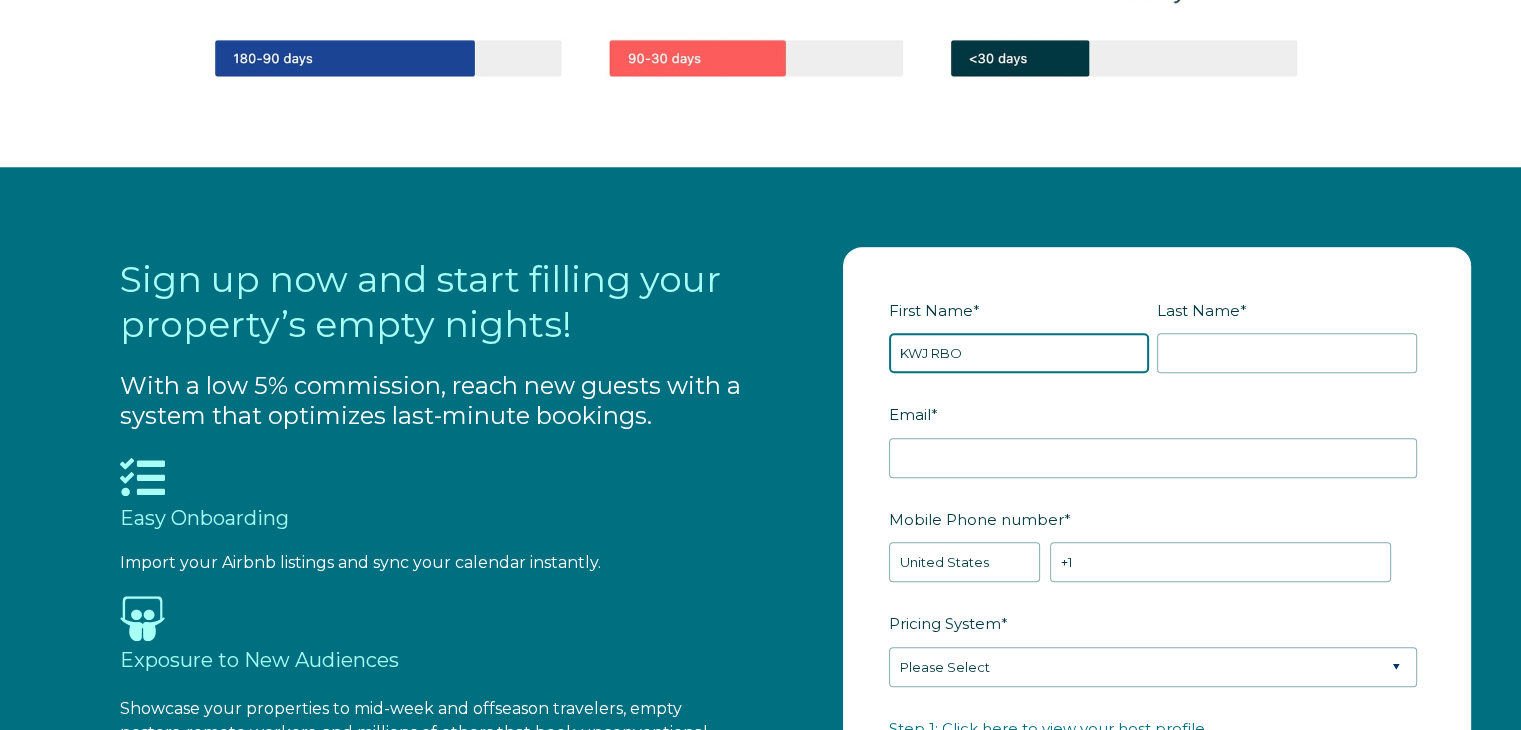 type on "KWJ RBO" 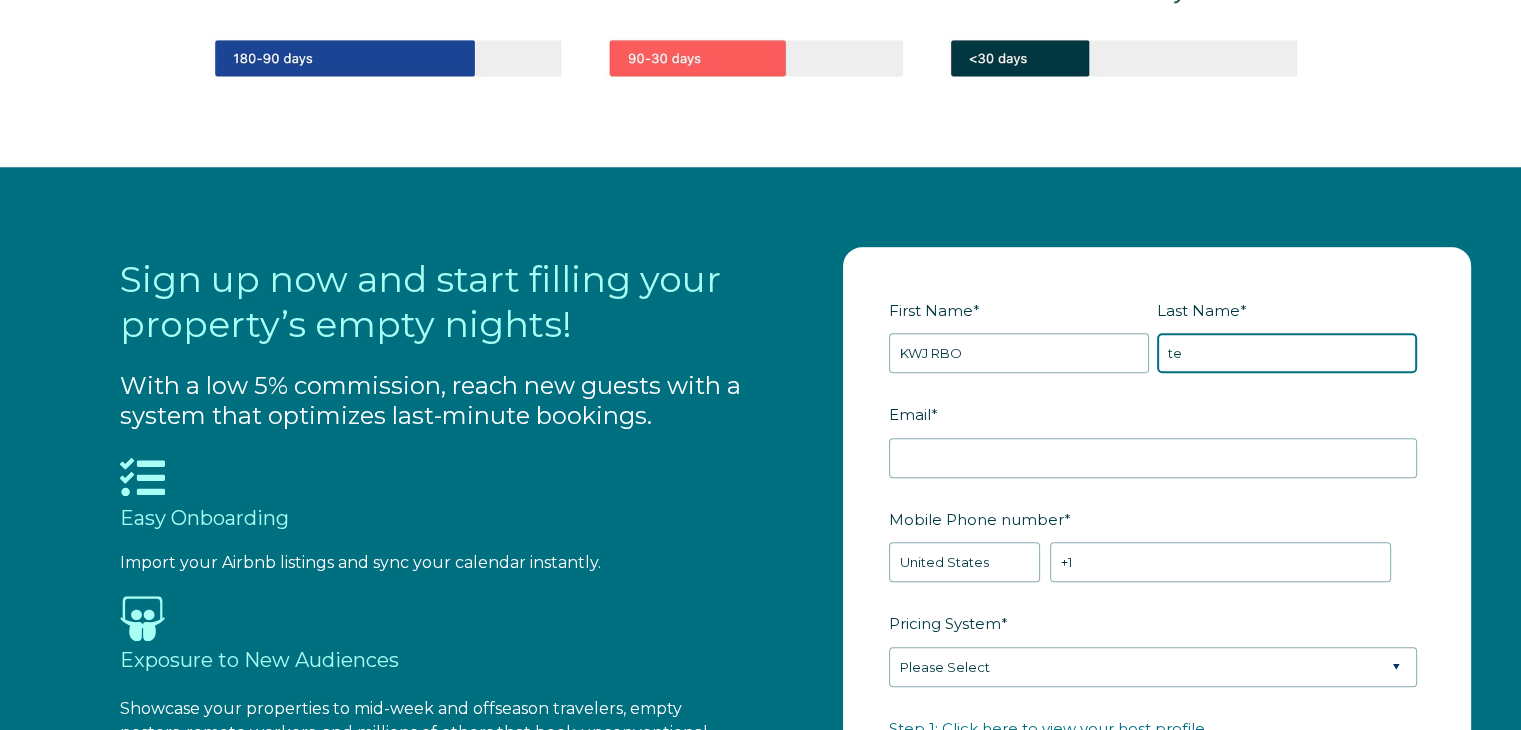 type on "t" 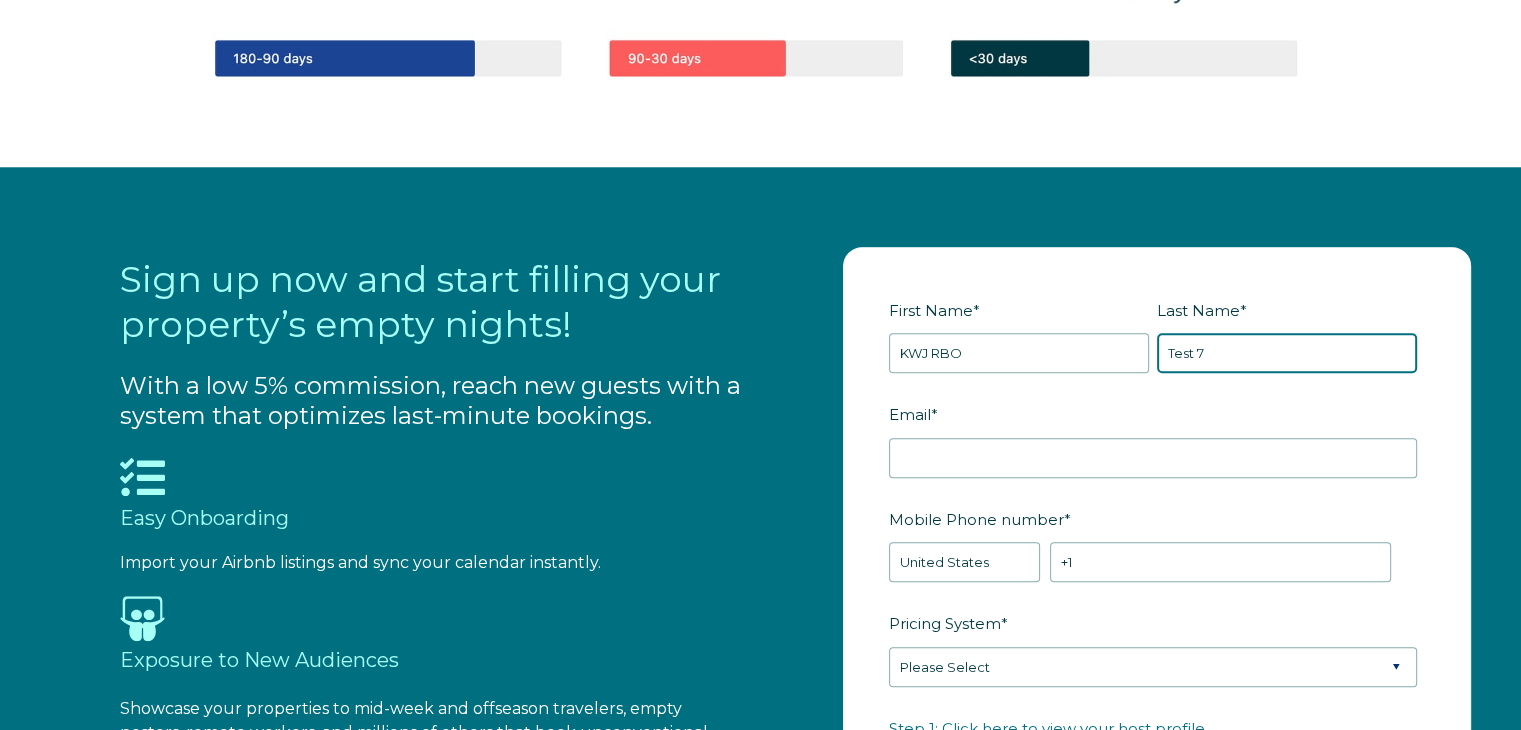 type on "Test 7" 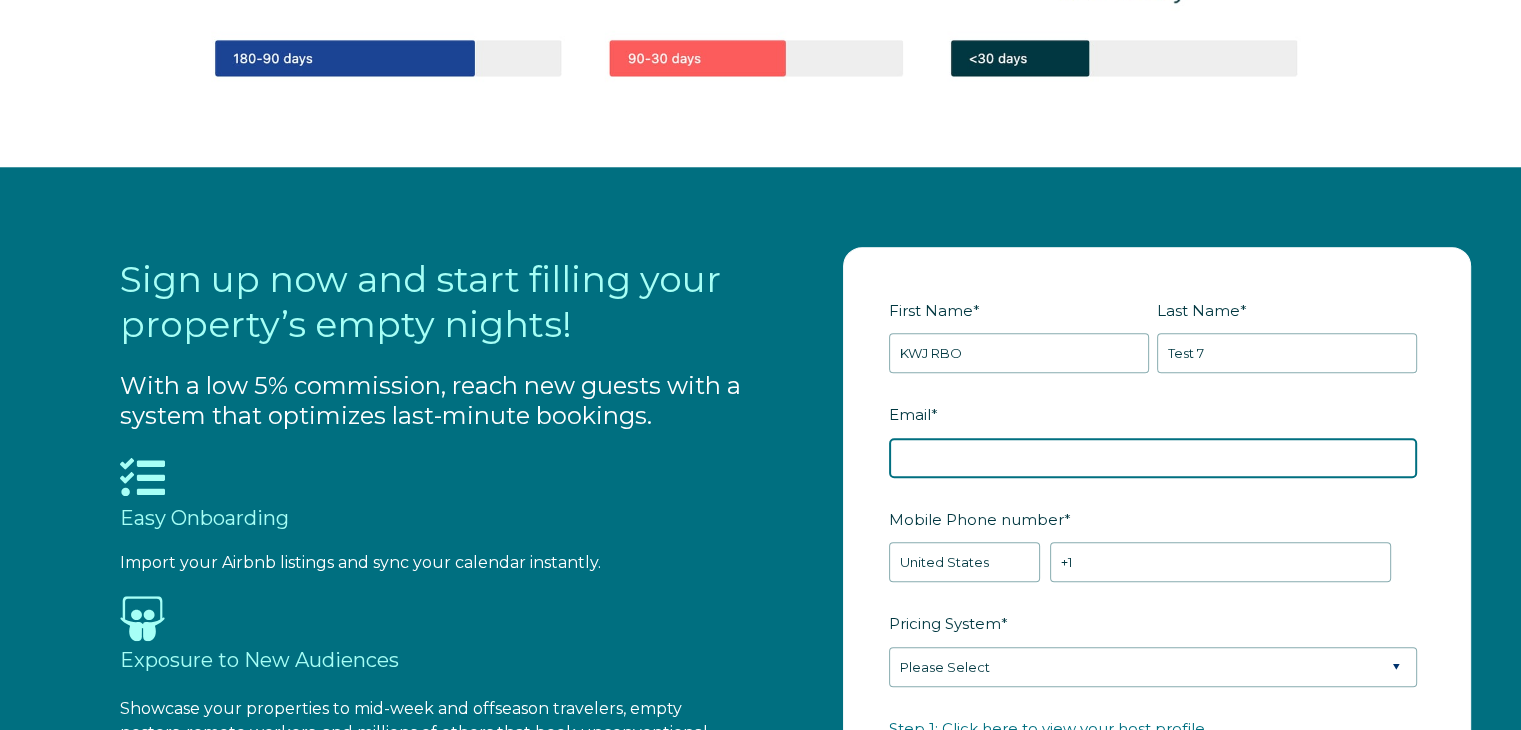 paste on "[EMAIL]" 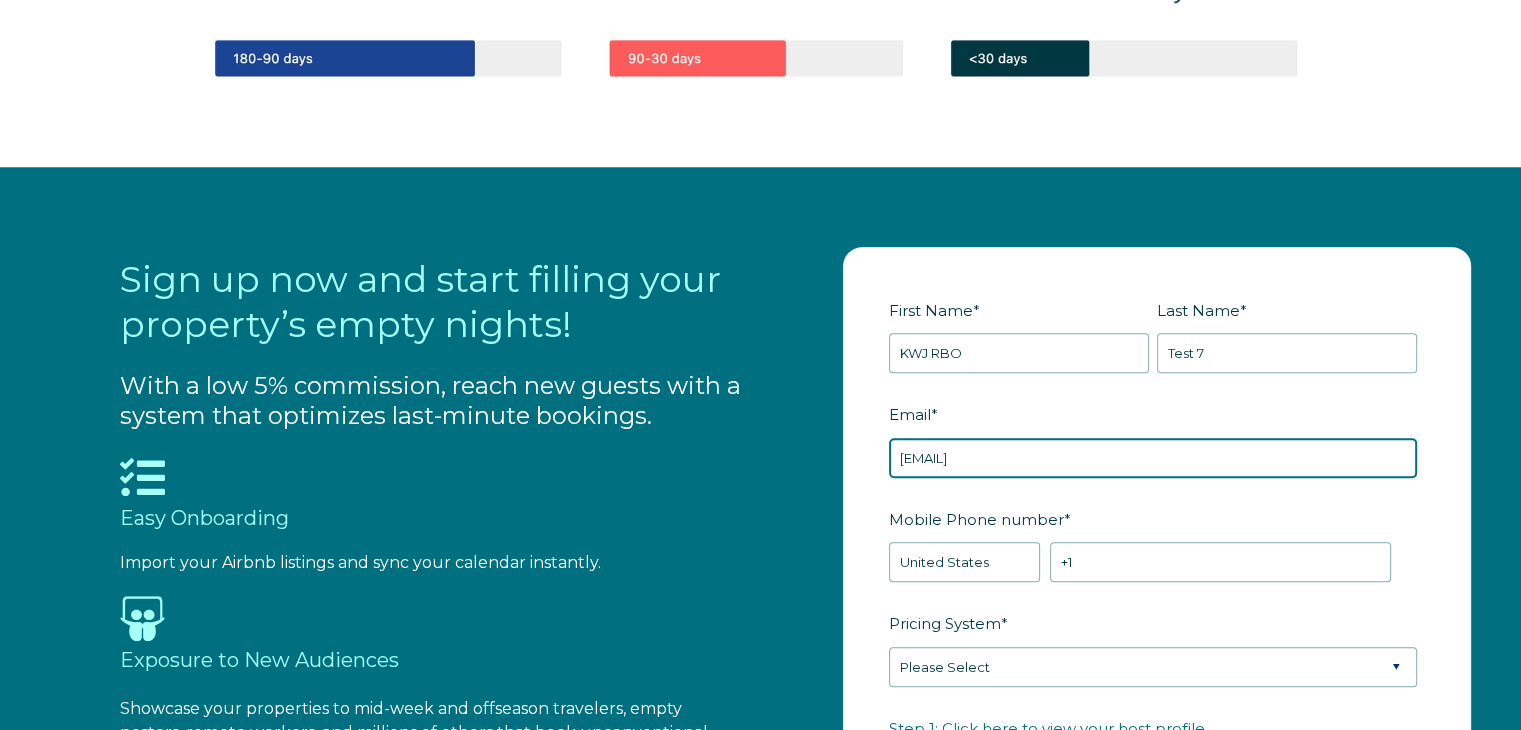 type on "[EMAIL]" 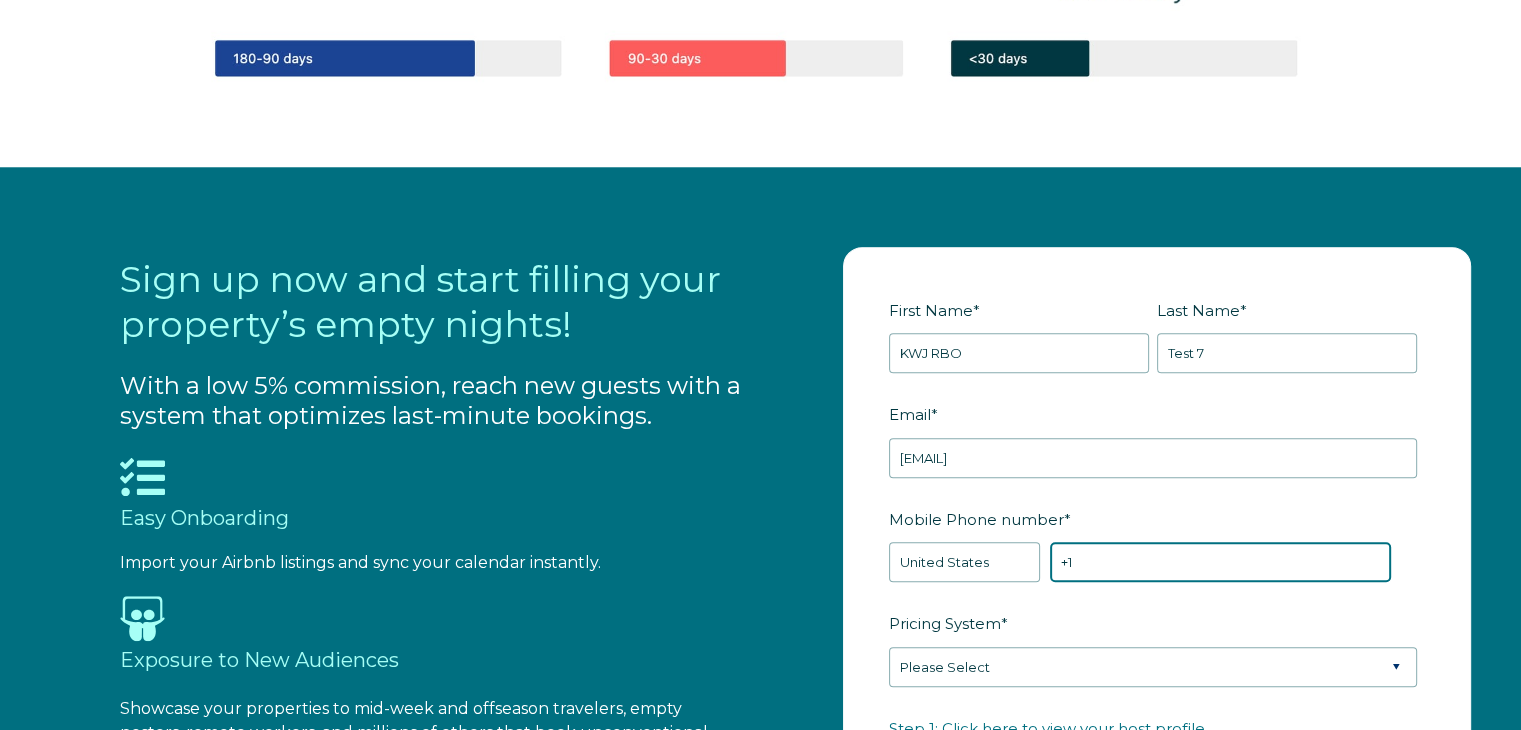 click on "+1" at bounding box center [1220, 562] 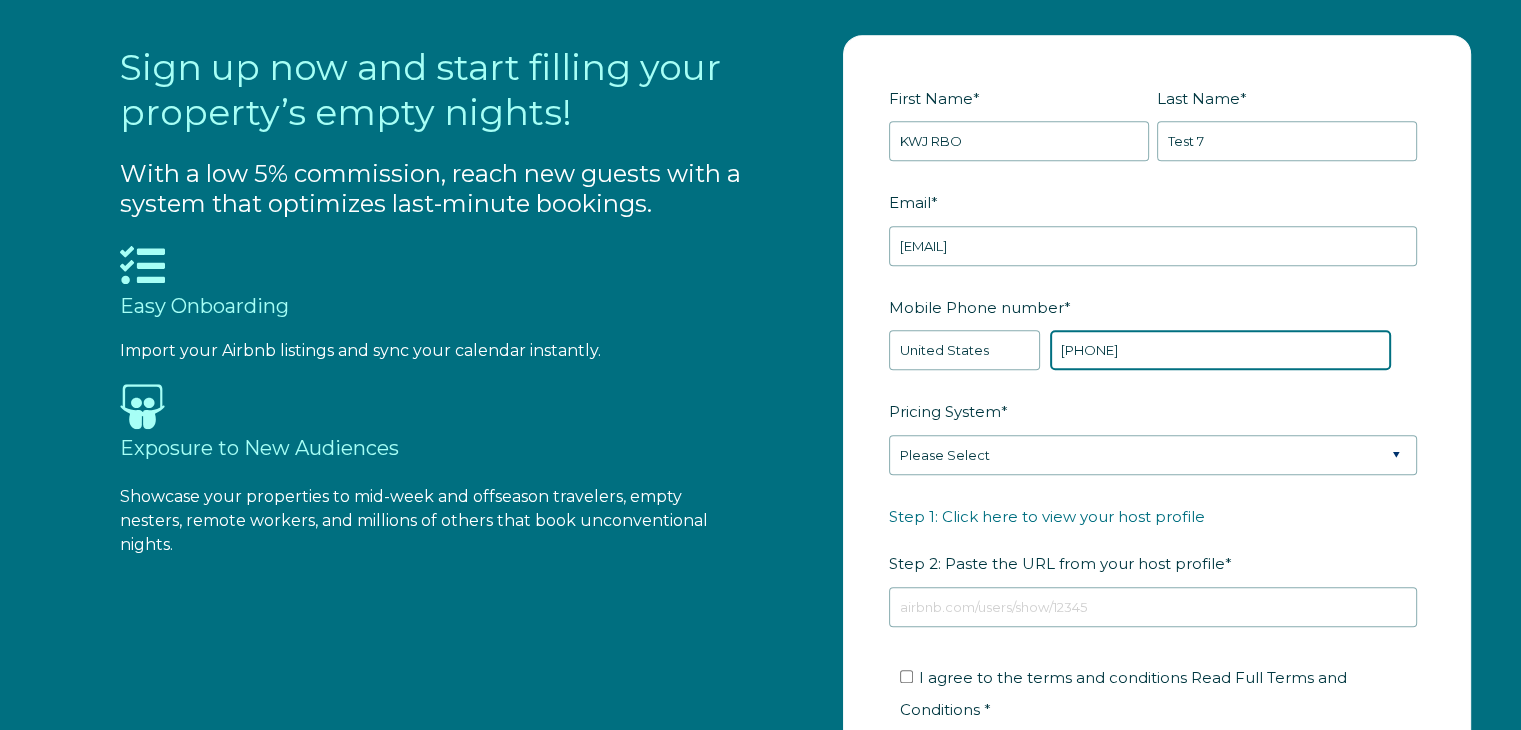 scroll, scrollTop: 2150, scrollLeft: 0, axis: vertical 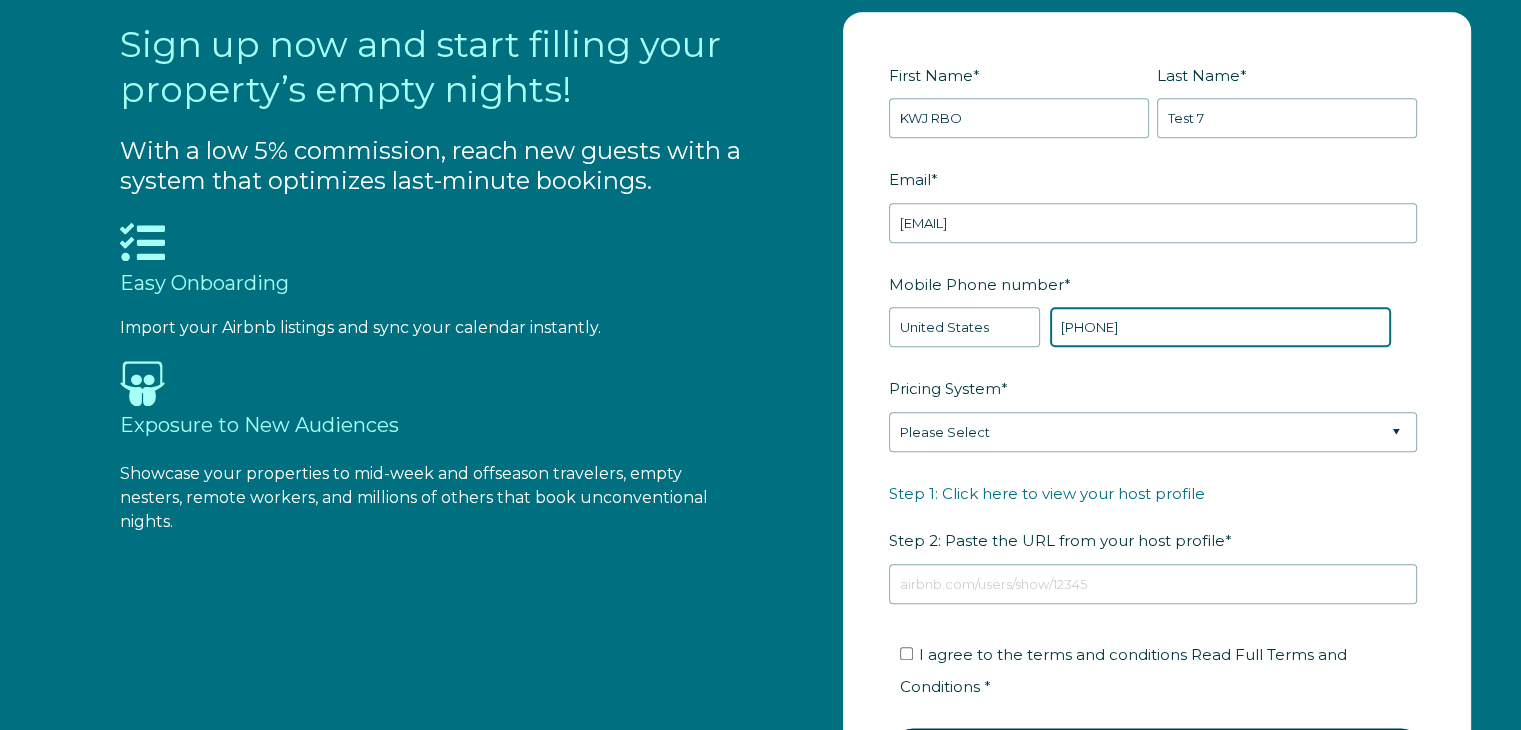 type on "+1 2087046666" 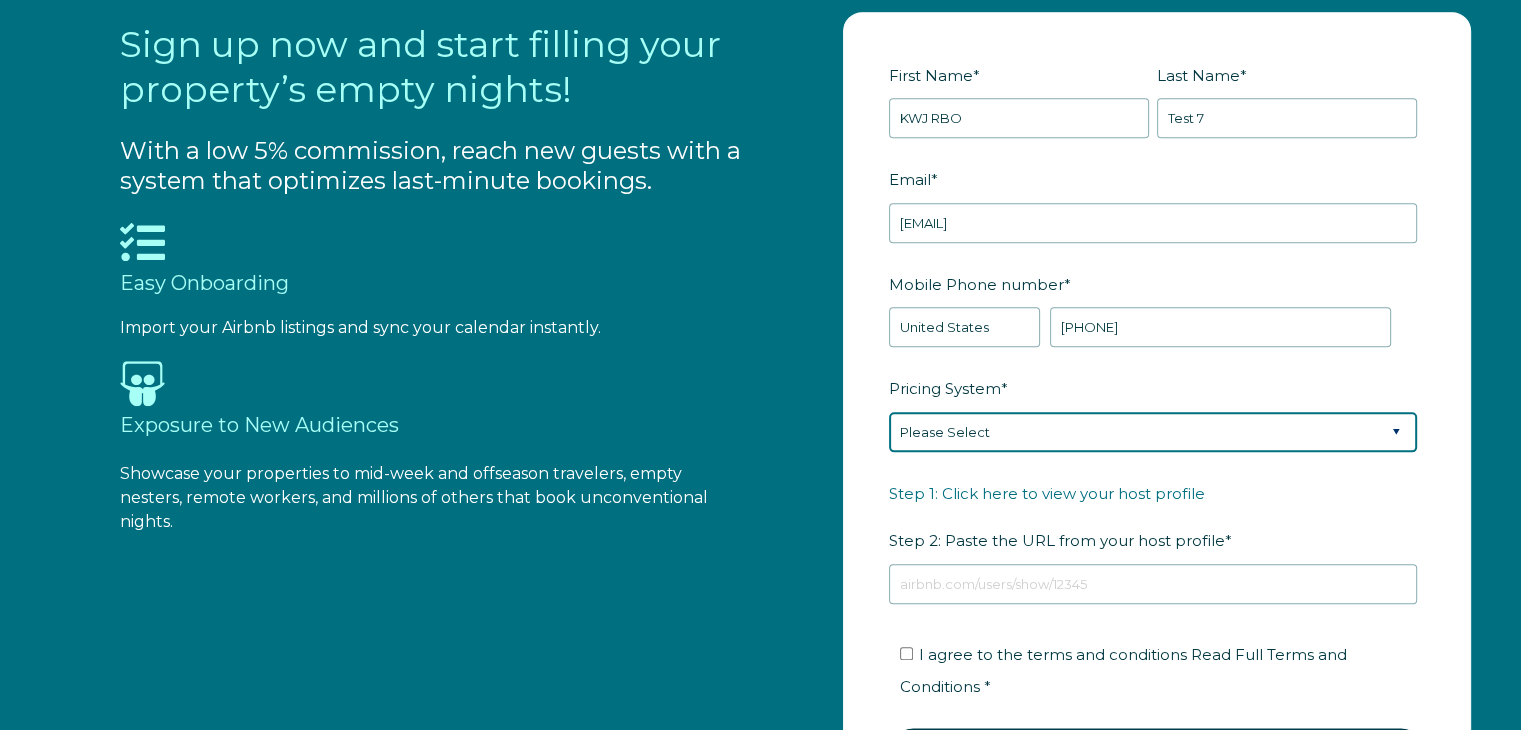 click on "Please Select Manual Airbnb Smart Pricing PriceLabs Wheelhouse Beyond Pricing 3rd Party - Dynamic" at bounding box center (1153, 432) 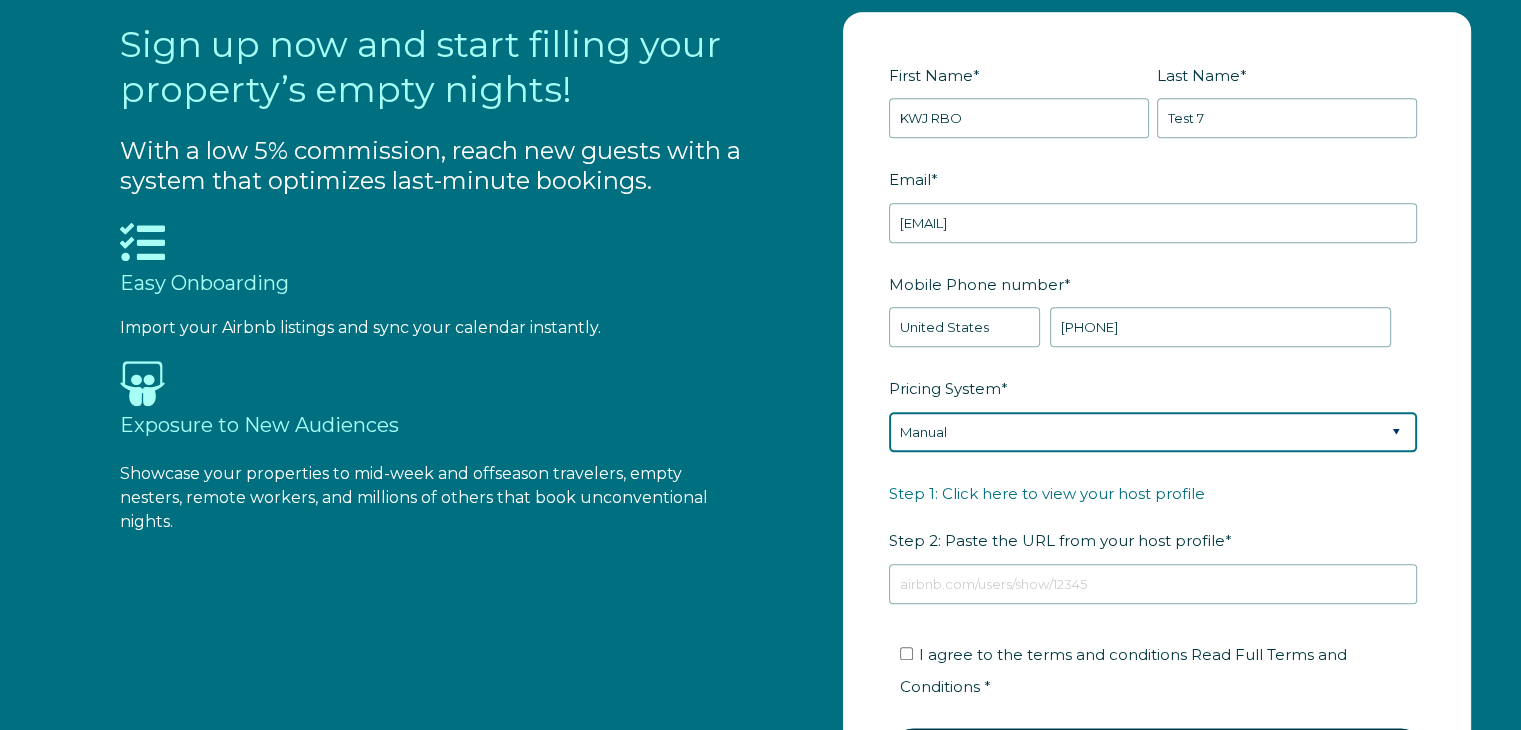 click on "Please Select Manual Airbnb Smart Pricing PriceLabs Wheelhouse Beyond Pricing 3rd Party - Dynamic" at bounding box center [1153, 432] 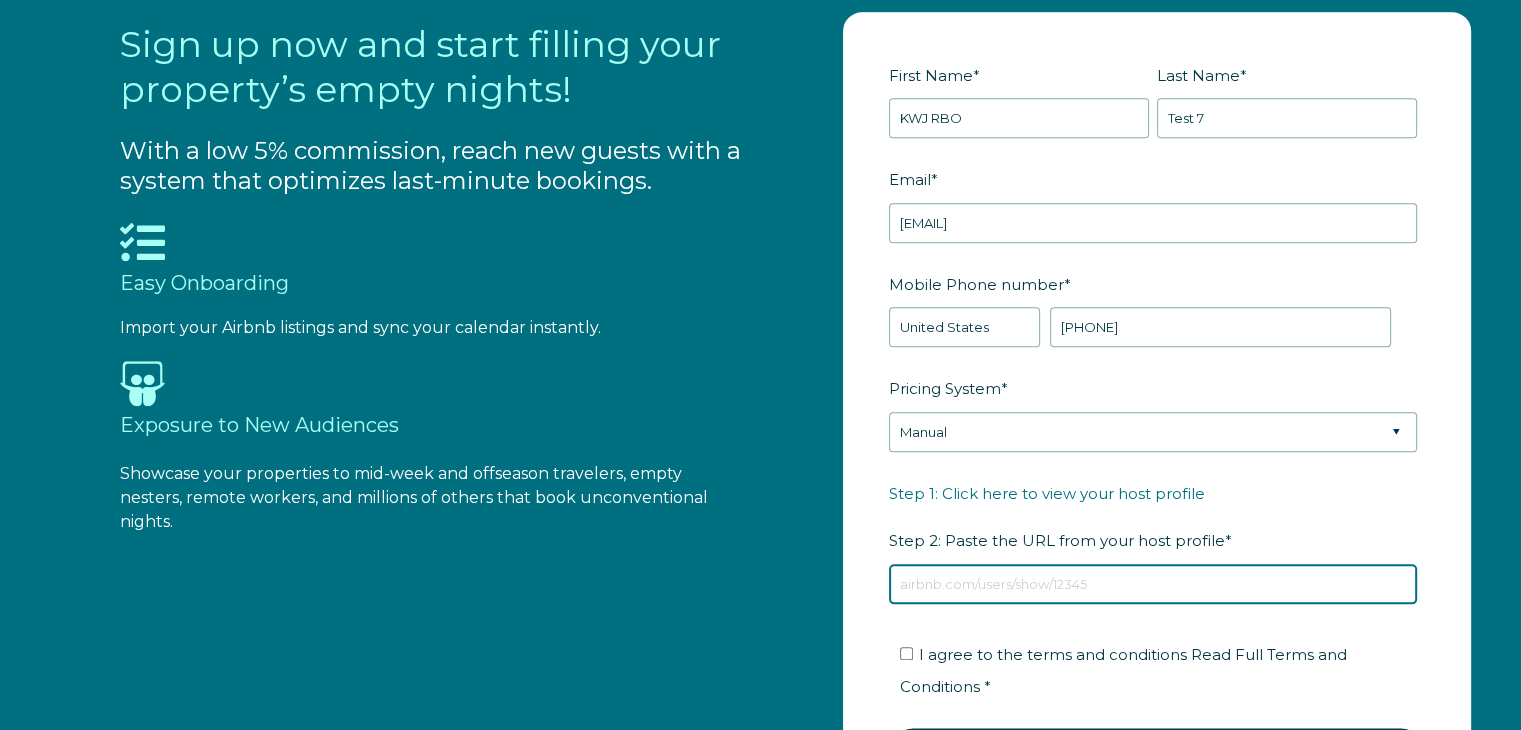 click on "Step 1: Click here to view your host profile   Step 2: Paste the URL from your host profile *" at bounding box center (1153, 584) 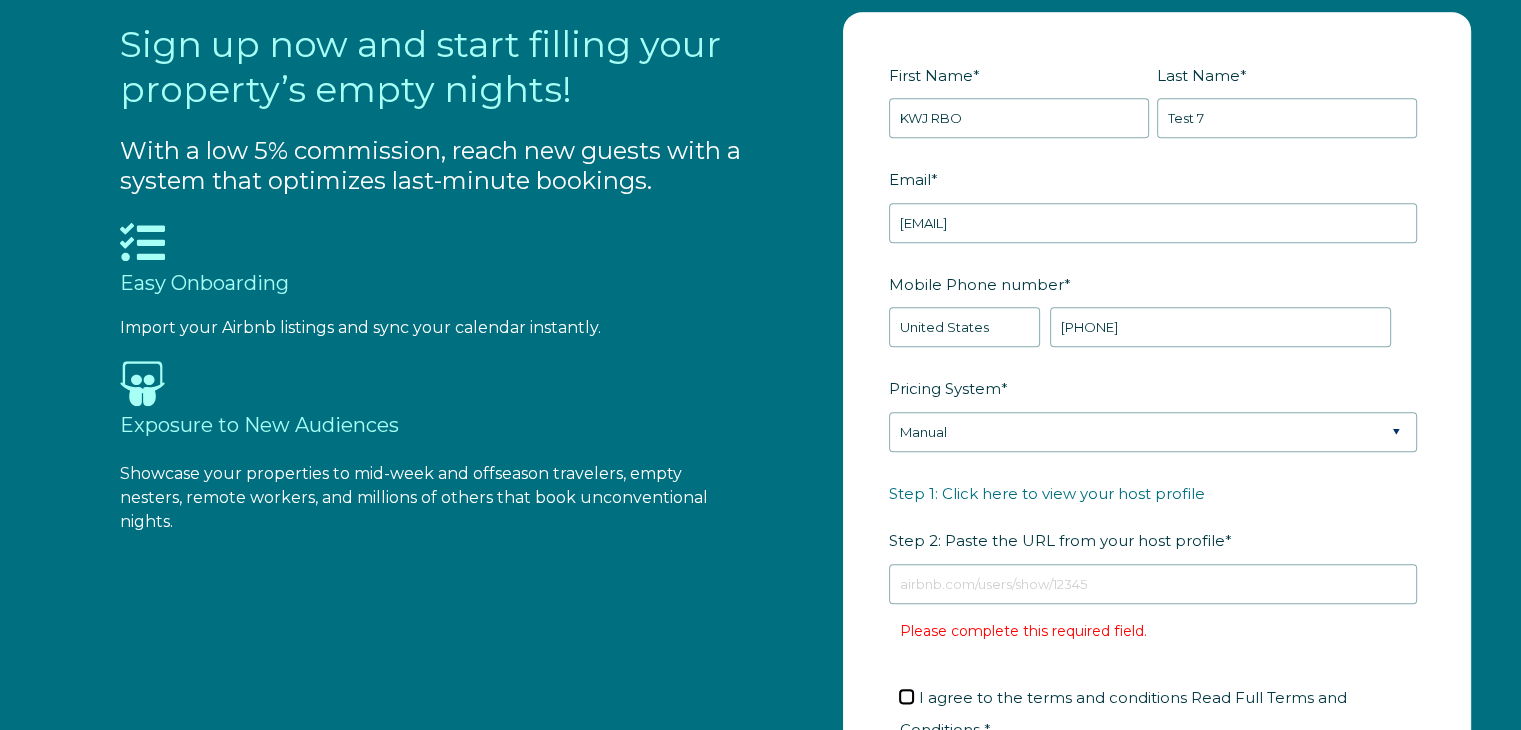drag, startPoint x: 912, startPoint y: 645, endPoint x: 933, endPoint y: 599, distance: 50.566788 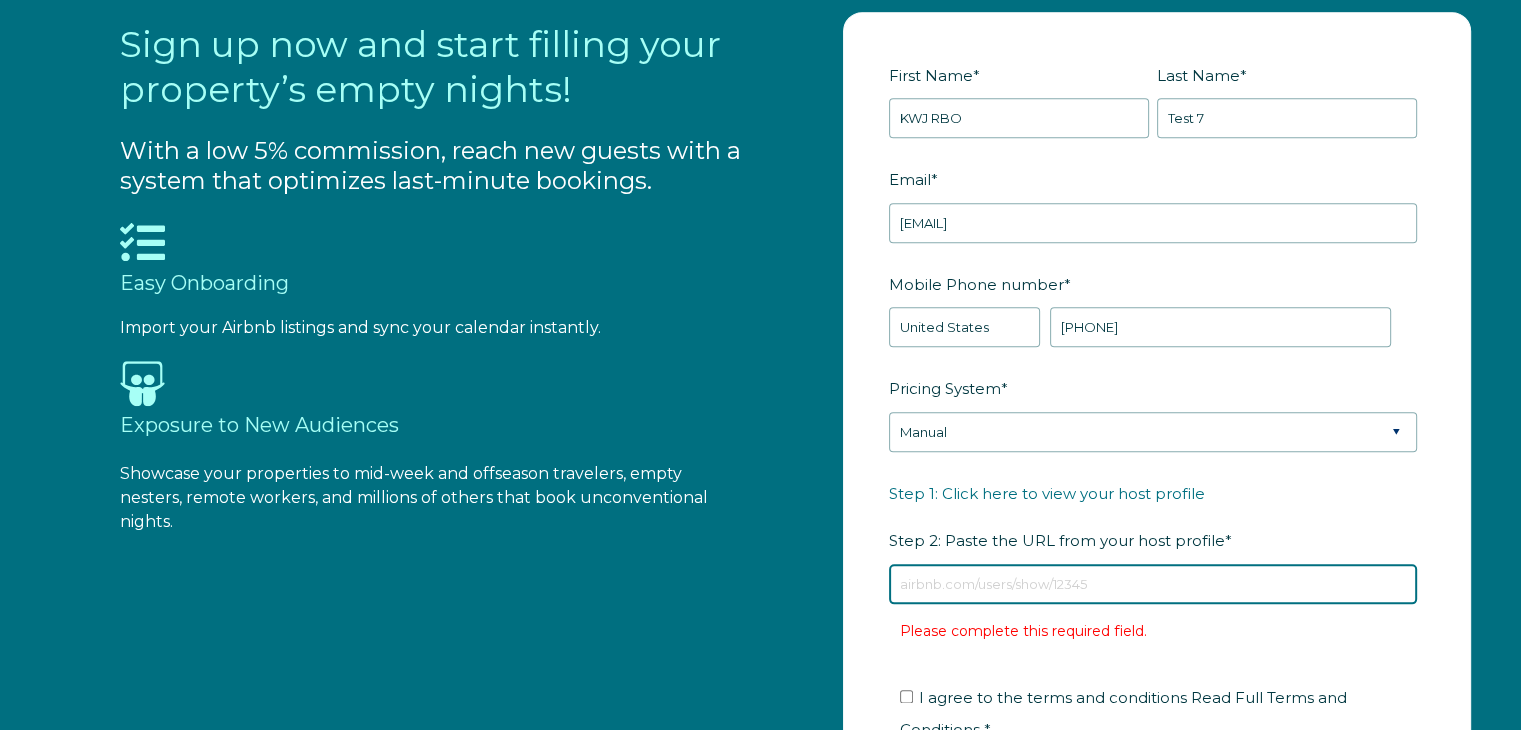 click on "Step 1: Click here to view your host profile   Step 2: Paste the URL from your host profile *" at bounding box center [1153, 584] 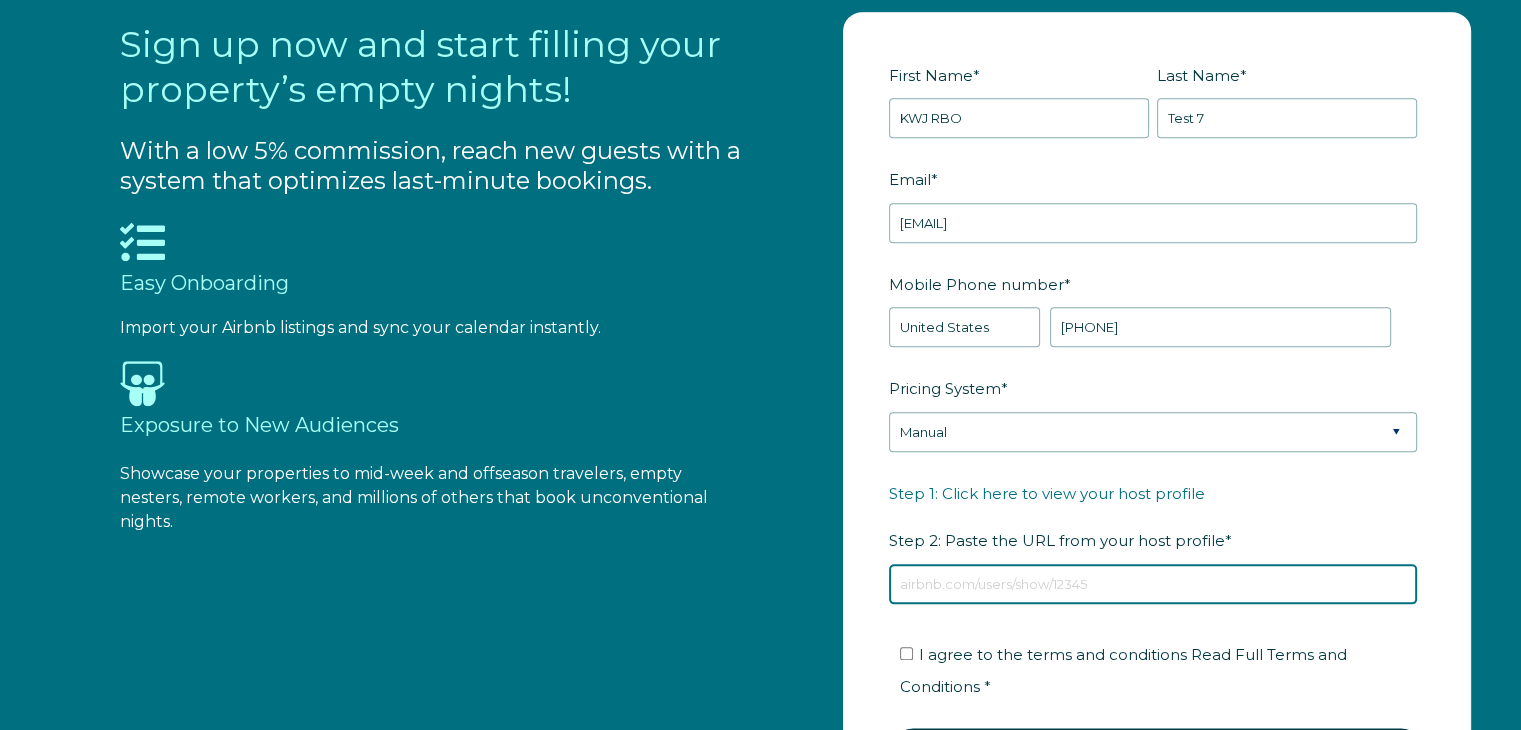 paste on "https://www.airbnb.com/users/show/91743701" 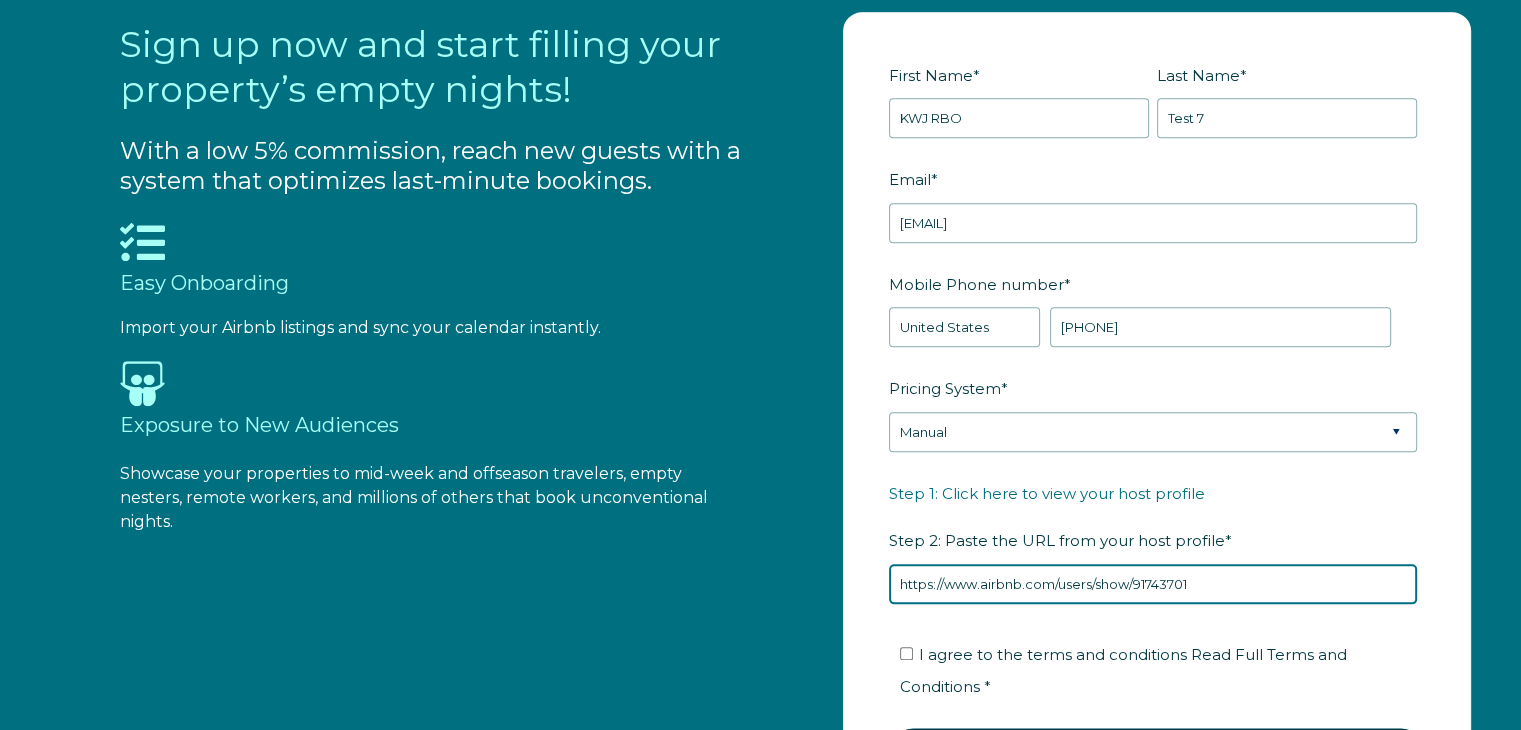type on "https://www.airbnb.com/users/show/91743701" 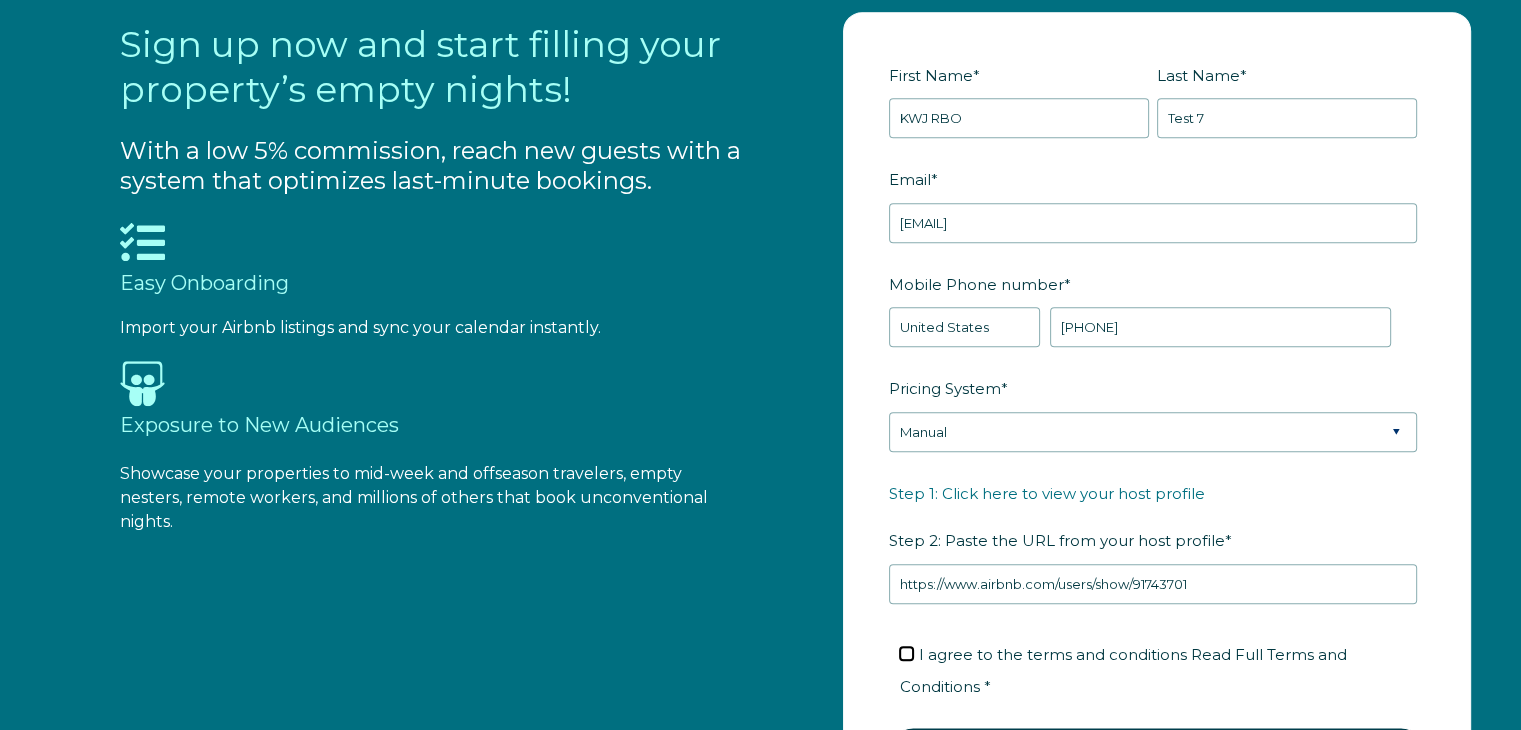click on "I agree to the terms and conditions        Read Full Terms and Conditions     *" at bounding box center (906, 653) 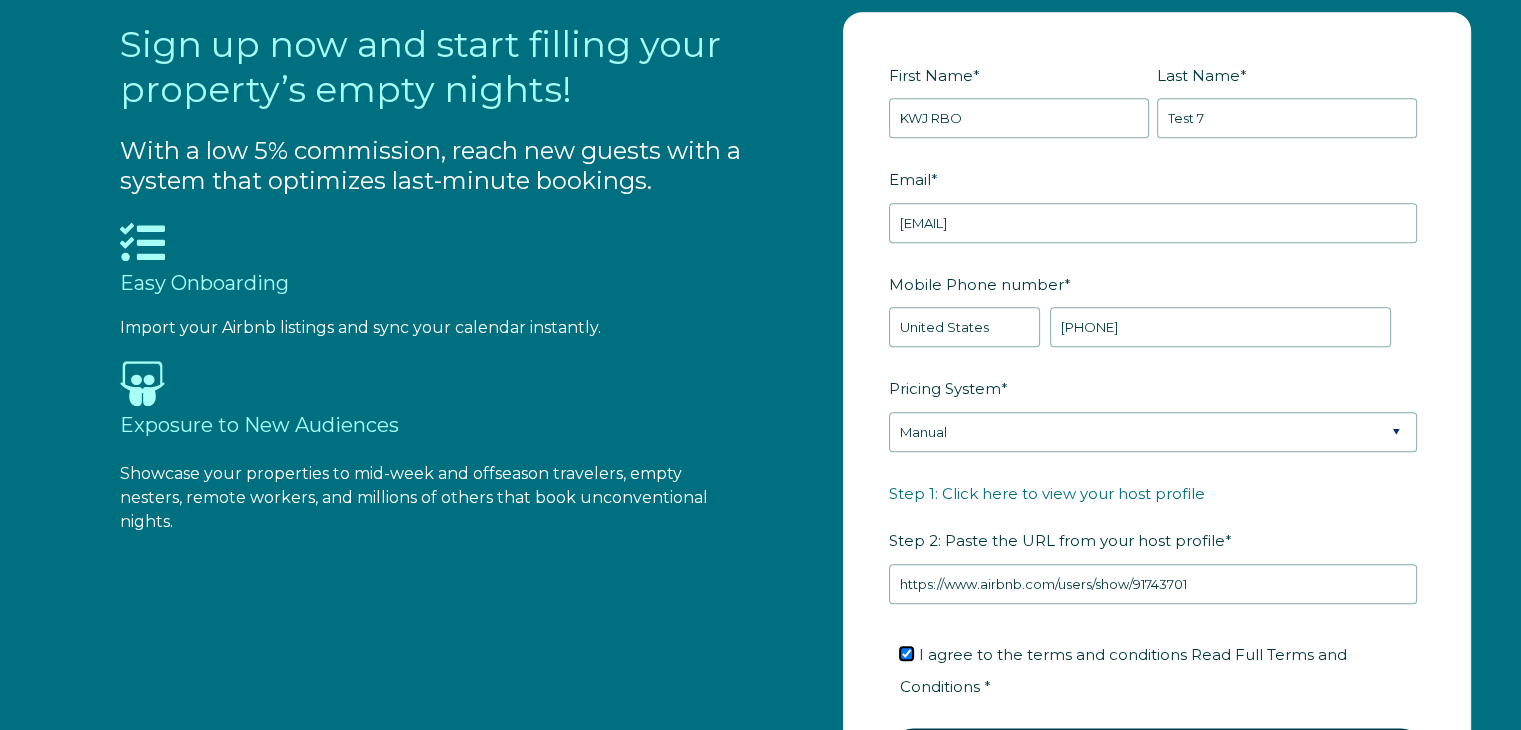 checkbox on "true" 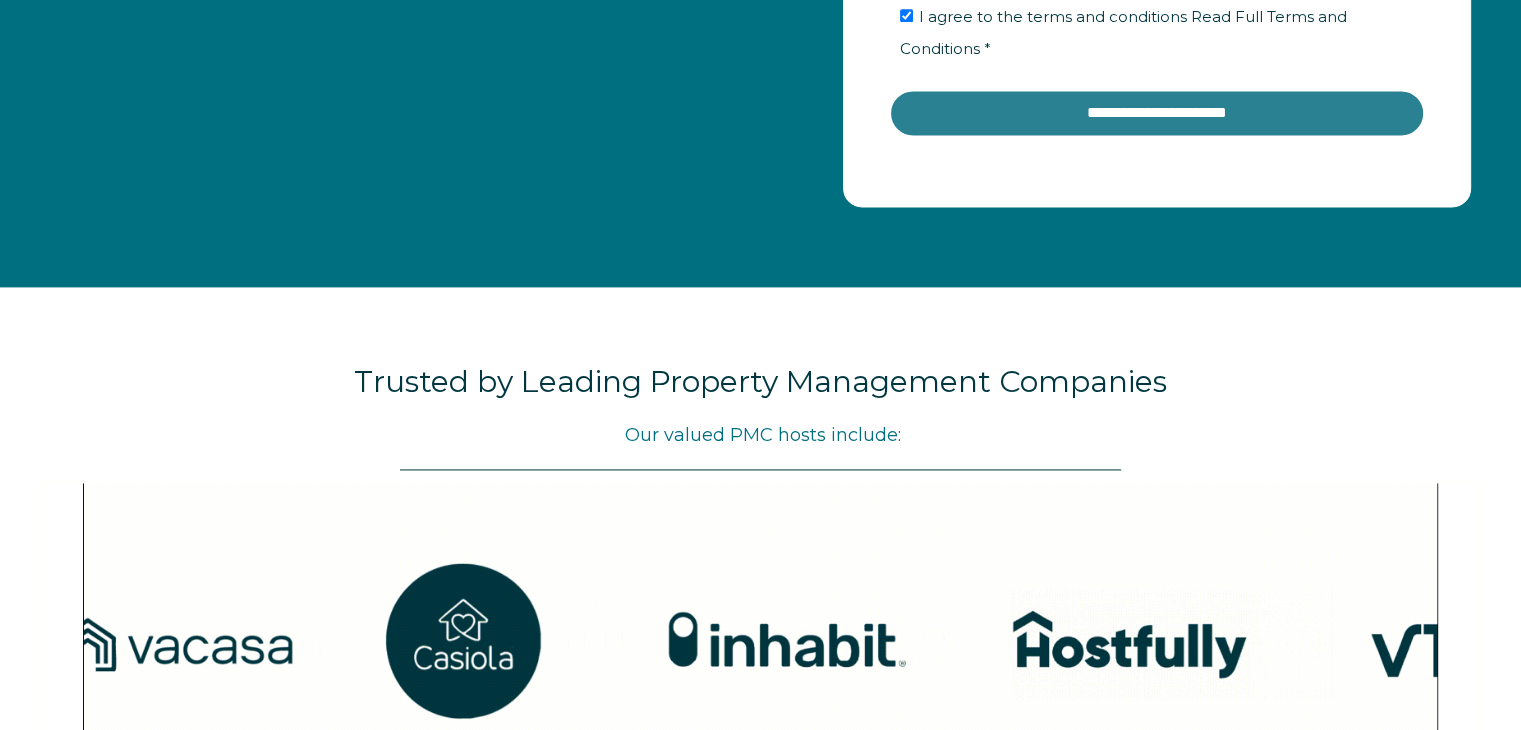 click on "**********" at bounding box center (1157, 113) 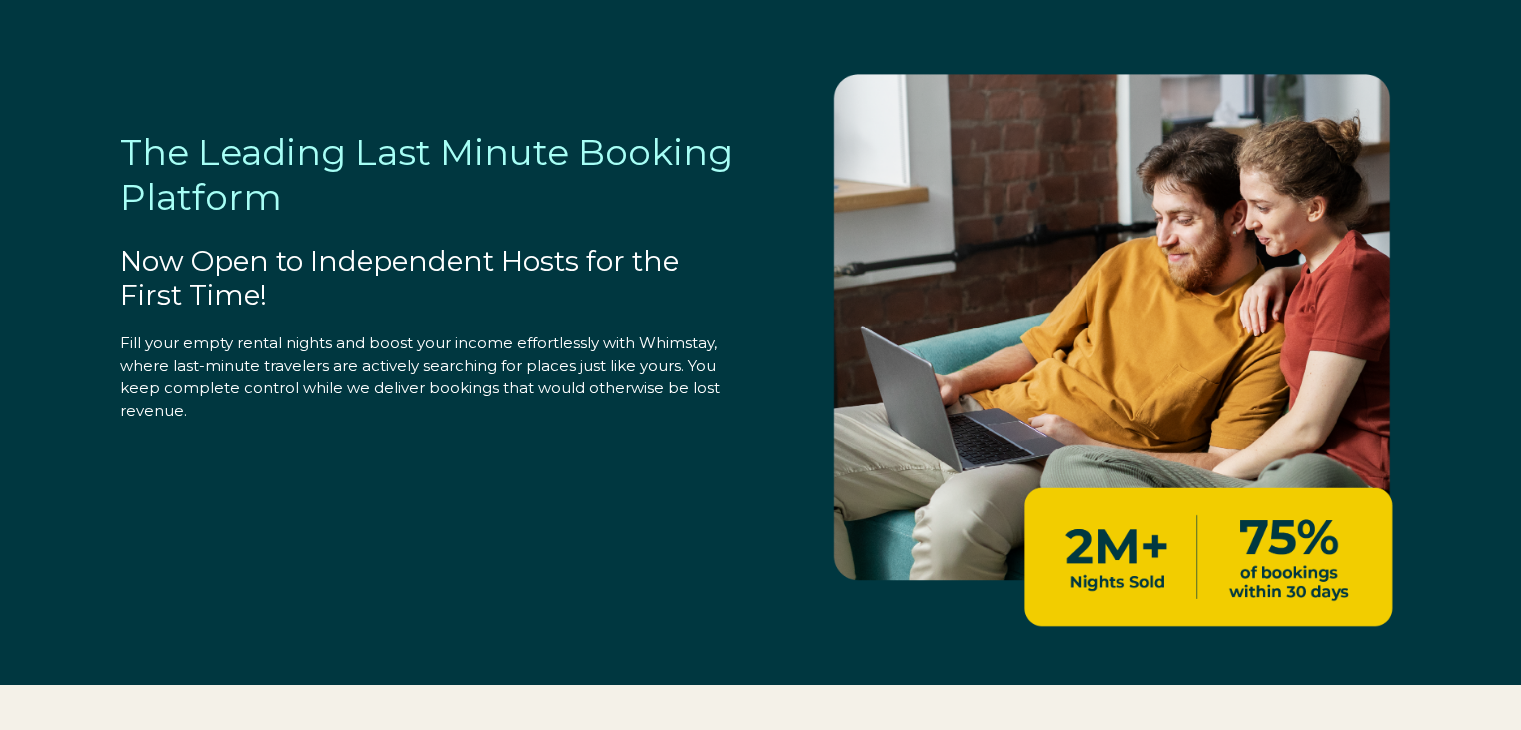 select on "US" 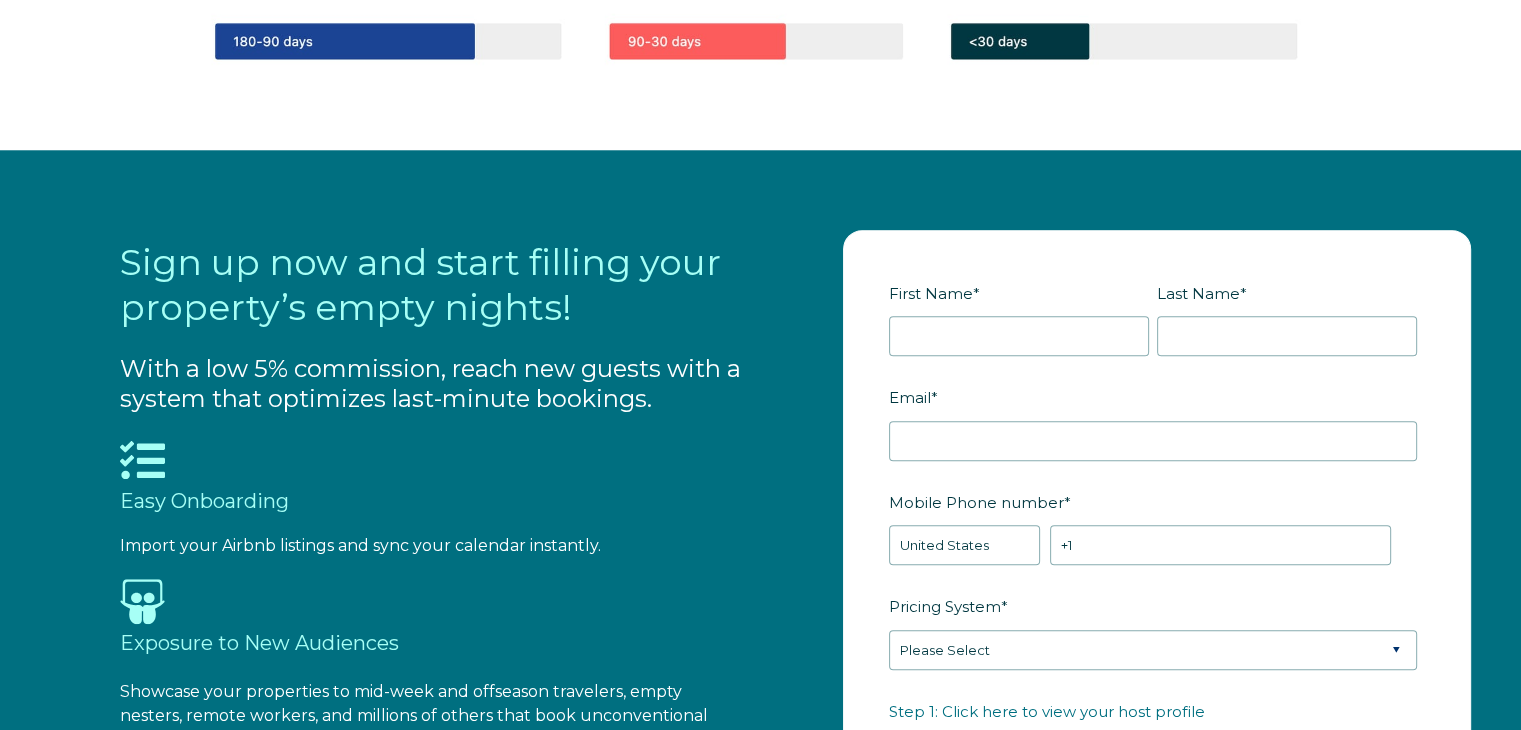 scroll, scrollTop: 2008, scrollLeft: 0, axis: vertical 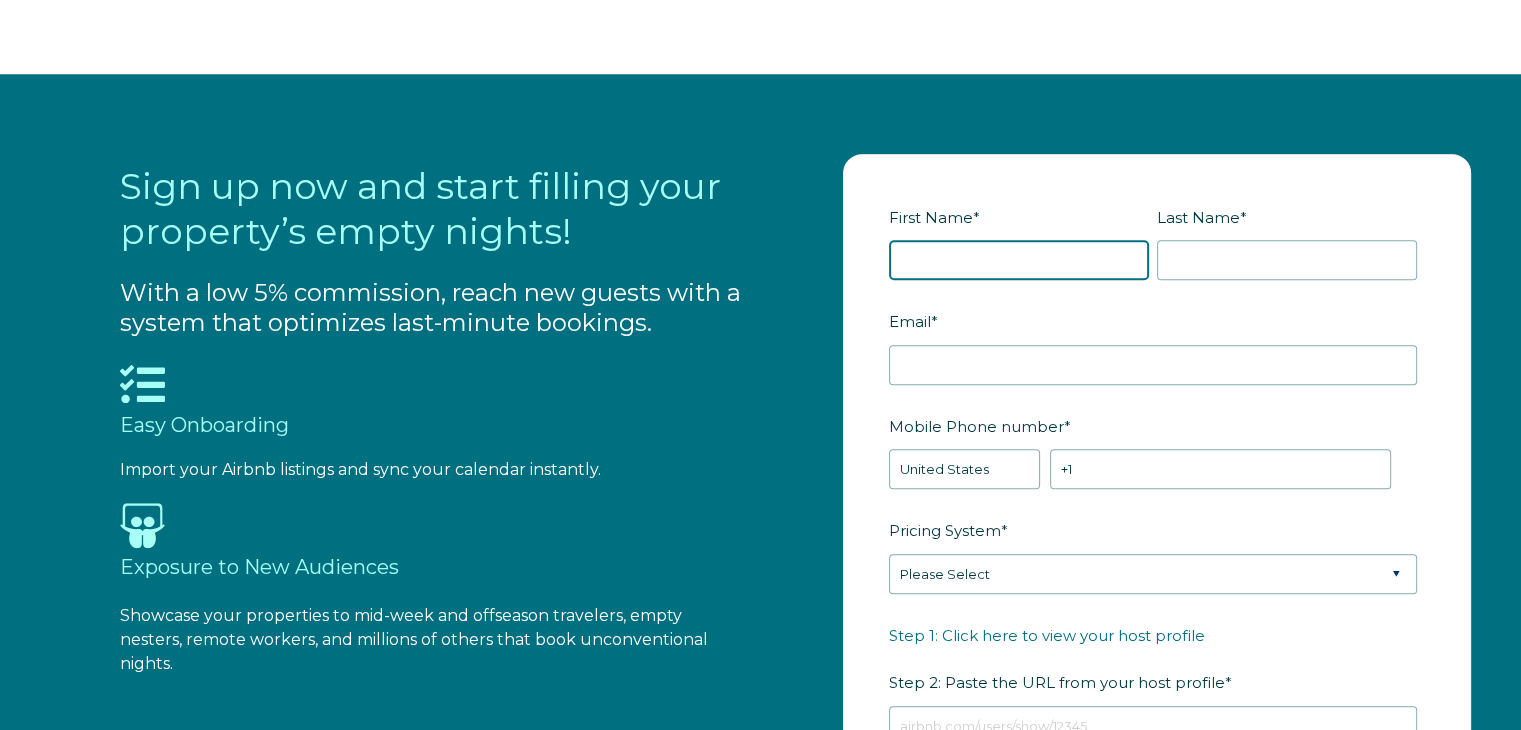 click on "First Name *" at bounding box center [1019, 260] 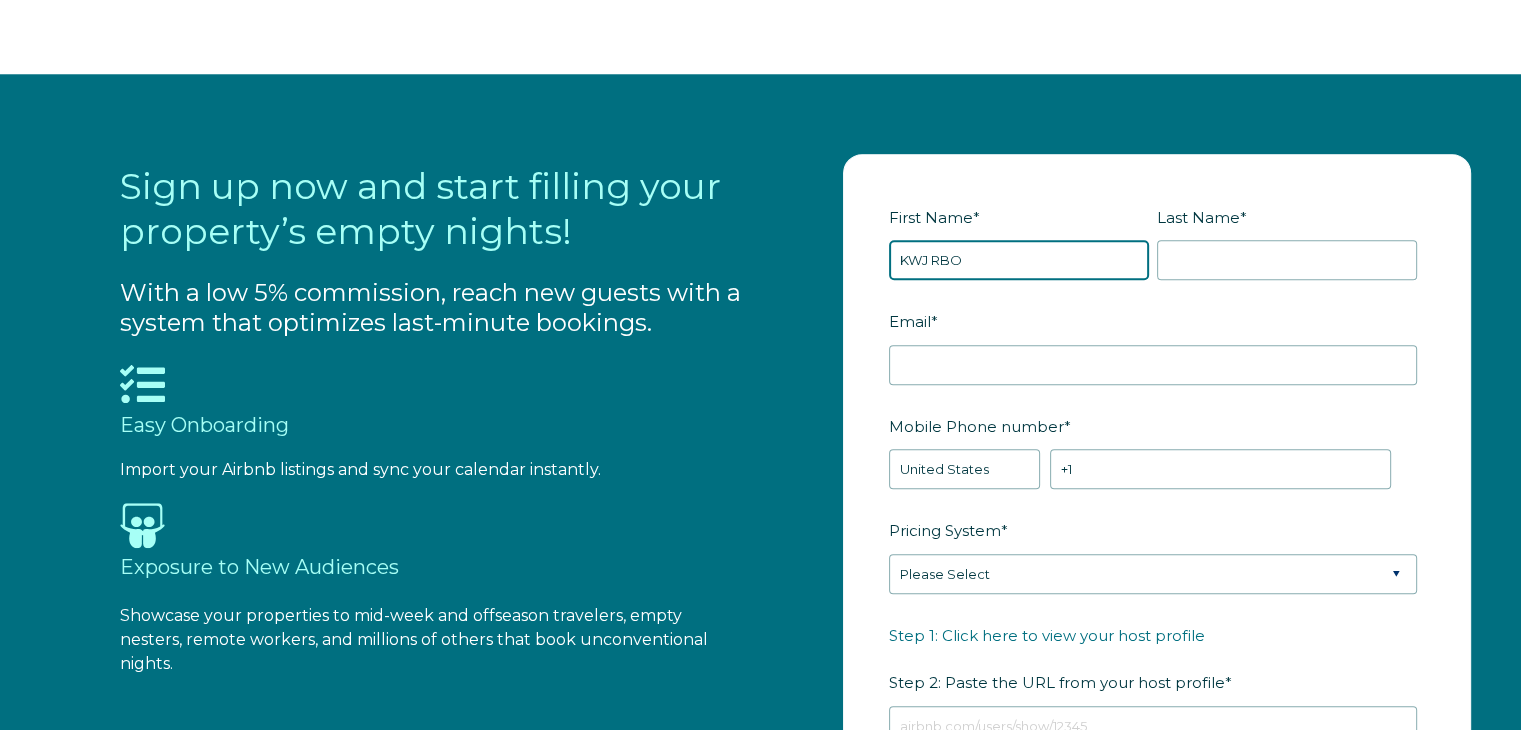 type on "KWJ RBO" 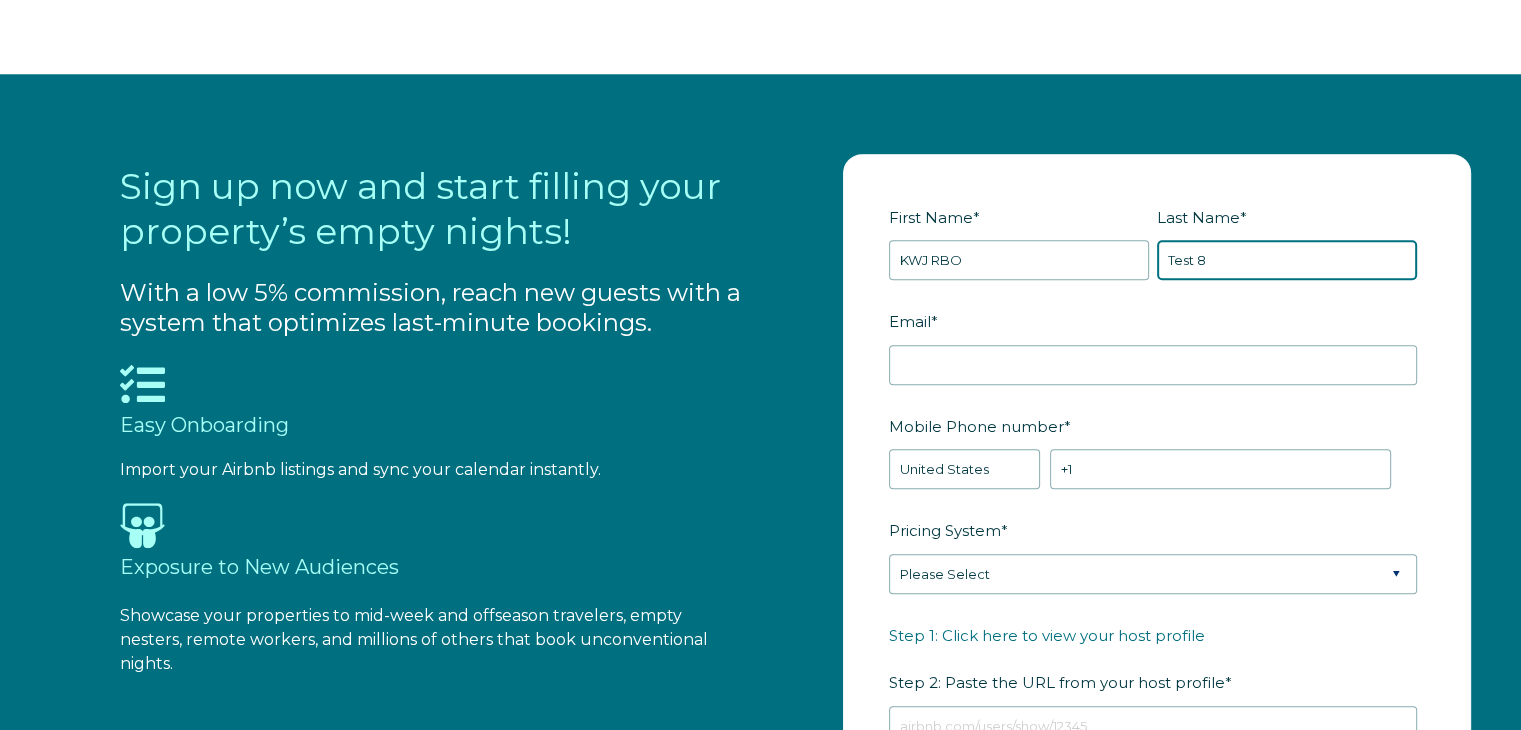 type on "Test 8" 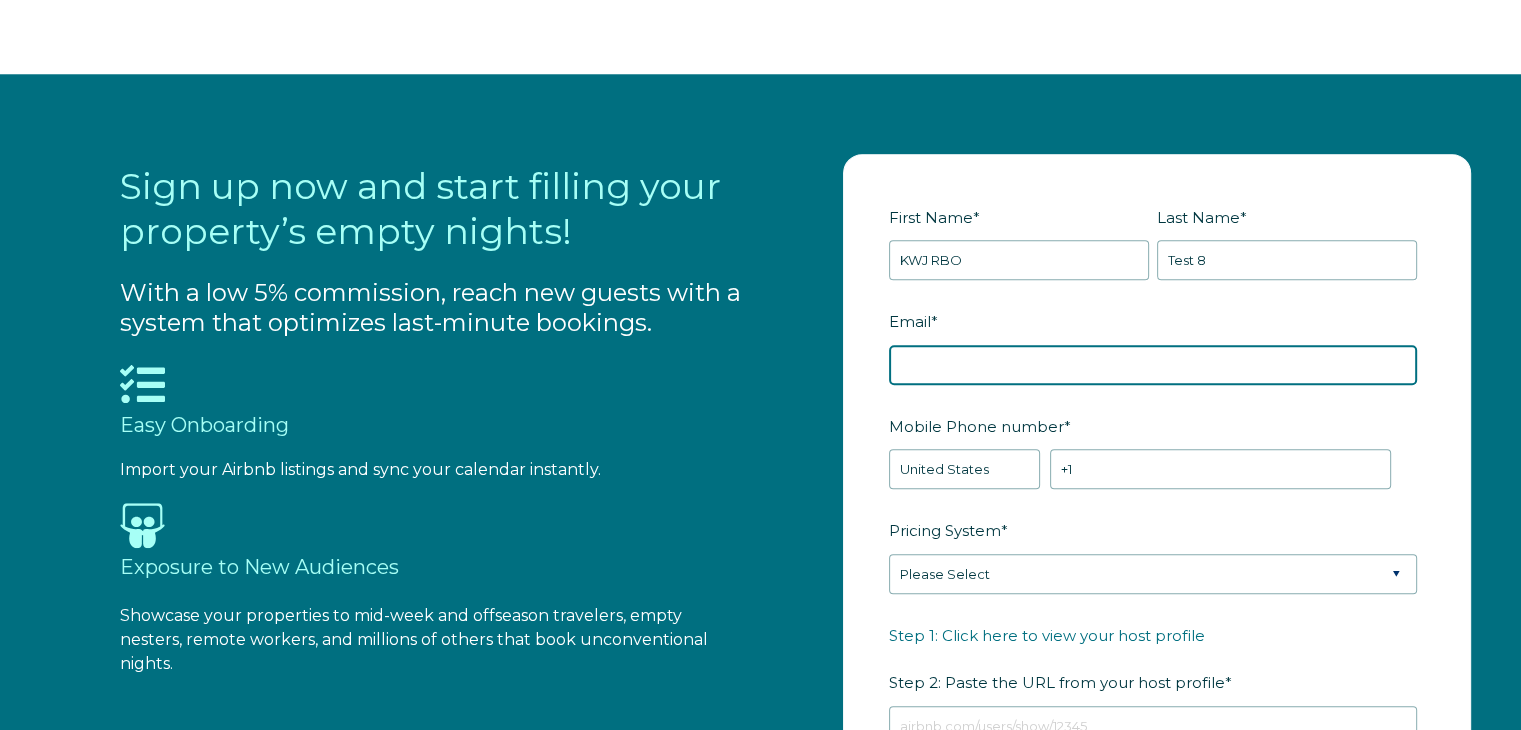 click on "Email *" at bounding box center [1153, 365] 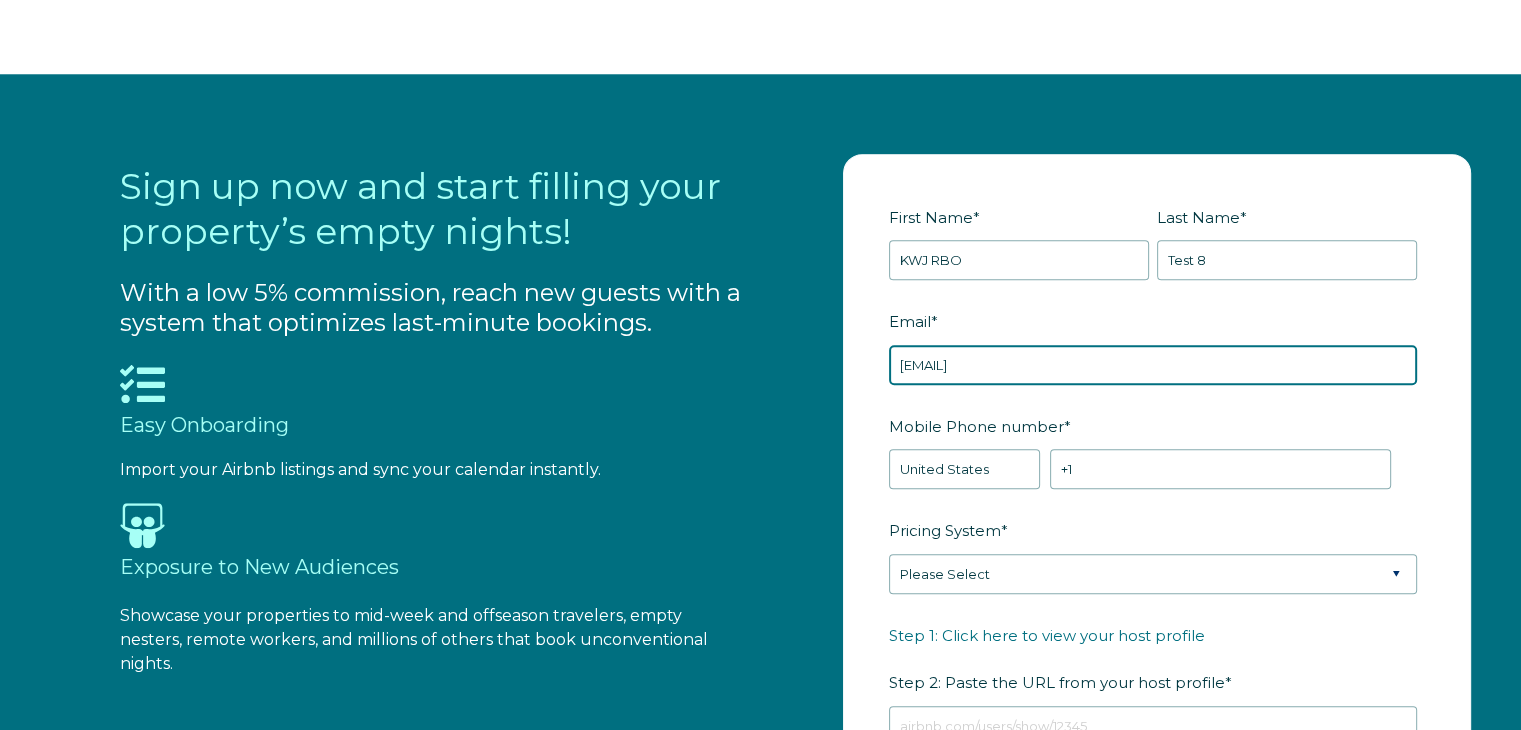 type on "imakmwj+525-8@gmail.com" 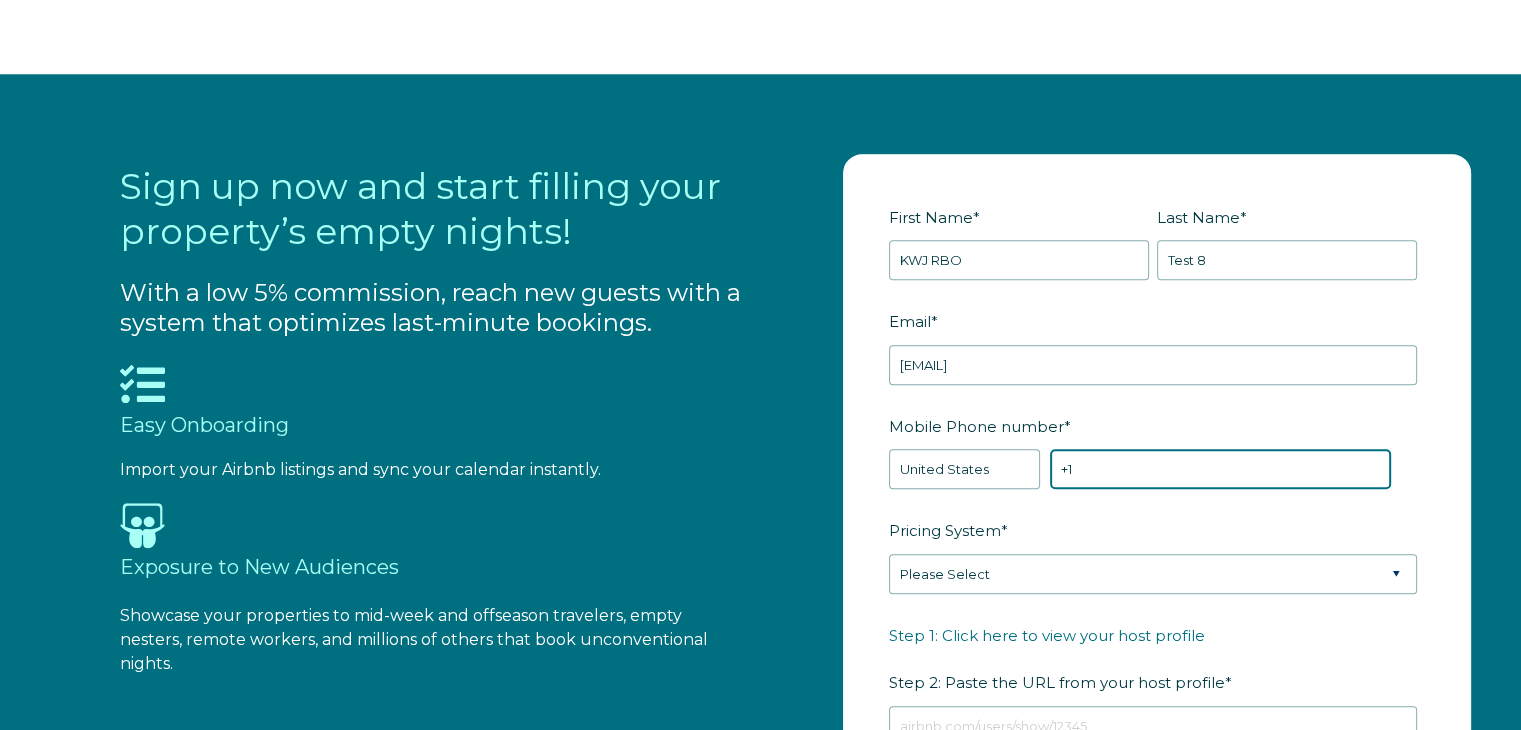 click on "+1" at bounding box center [1220, 469] 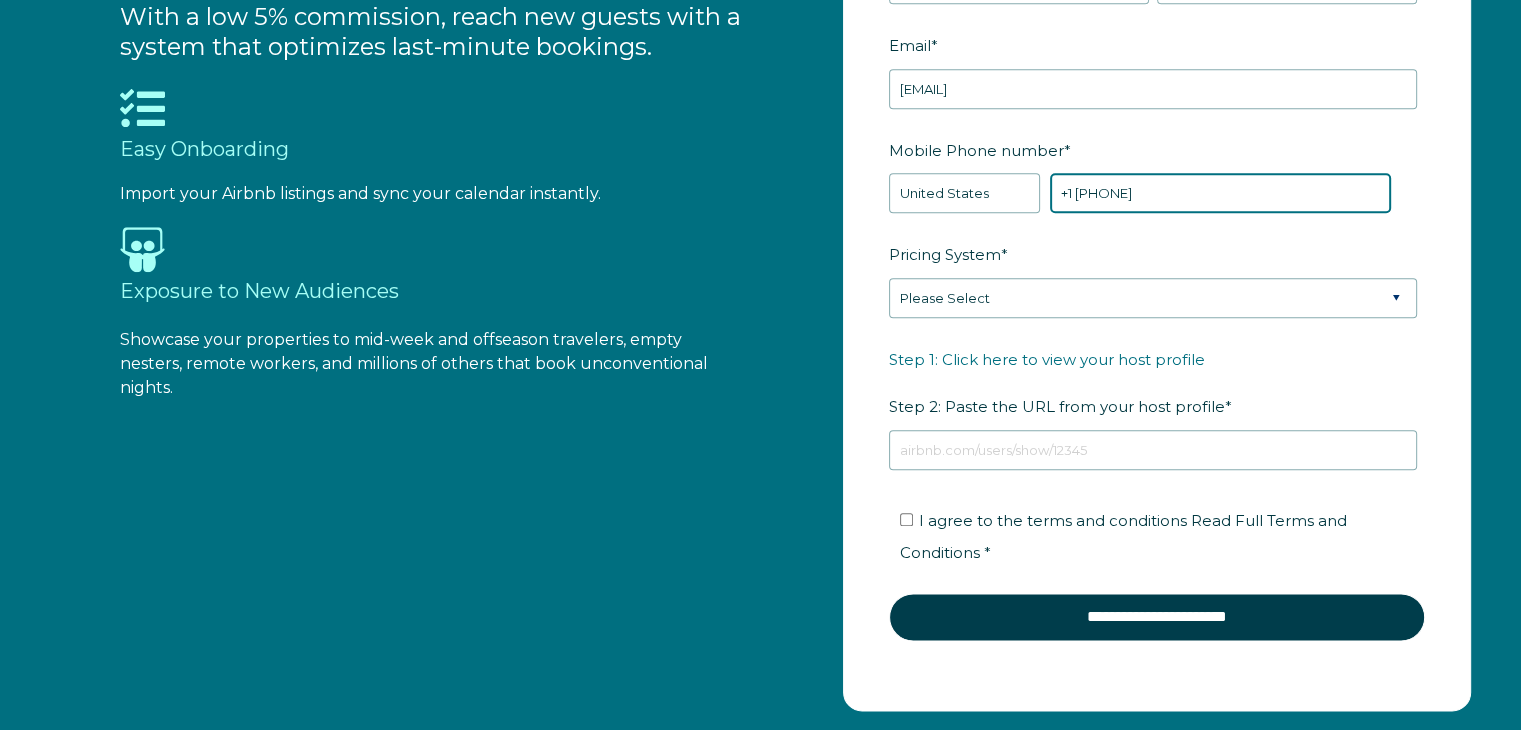 scroll, scrollTop: 2278, scrollLeft: 0, axis: vertical 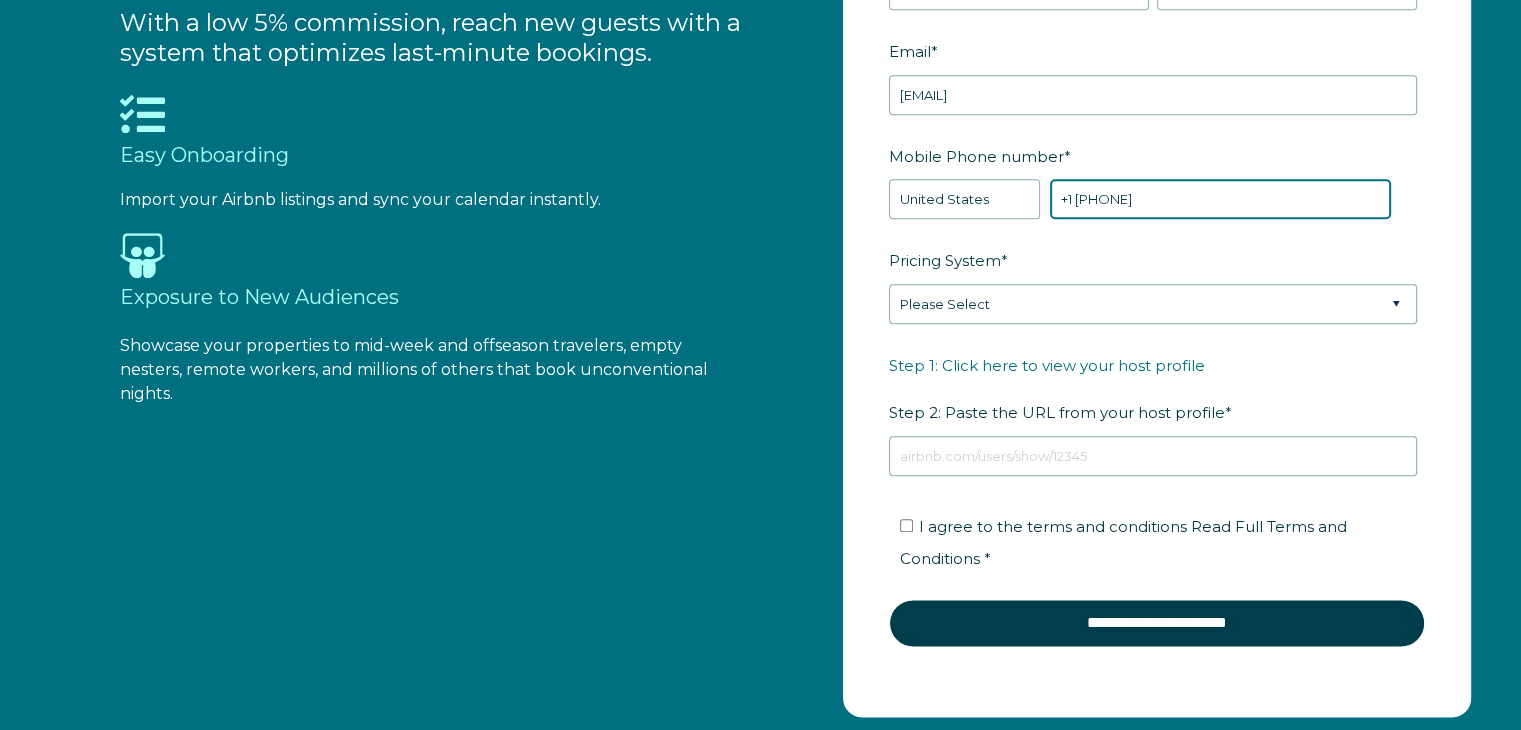 type on "+1 2087049999" 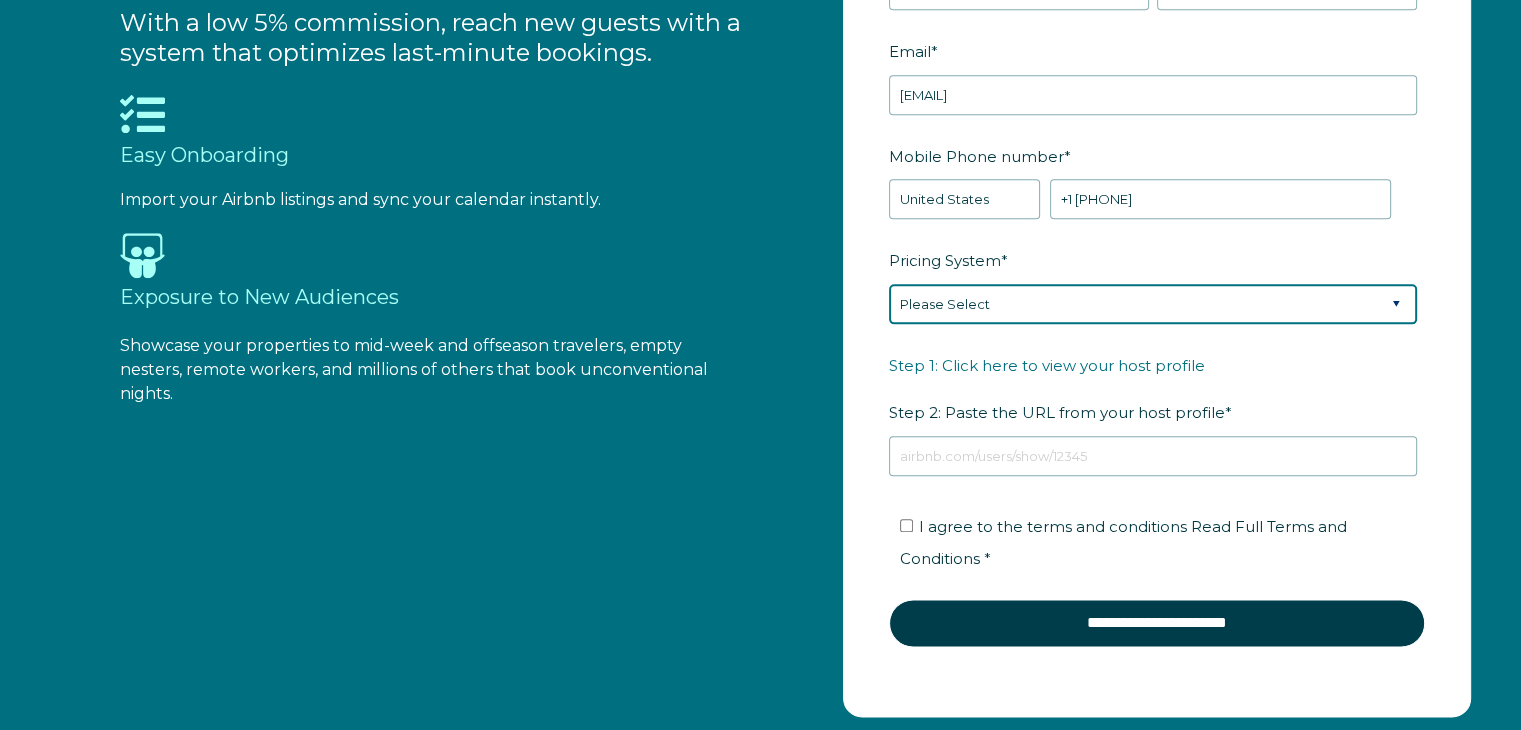 click on "Please Select Manual Airbnb Smart Pricing PriceLabs Wheelhouse Beyond Pricing 3rd Party - Dynamic" at bounding box center [1153, 304] 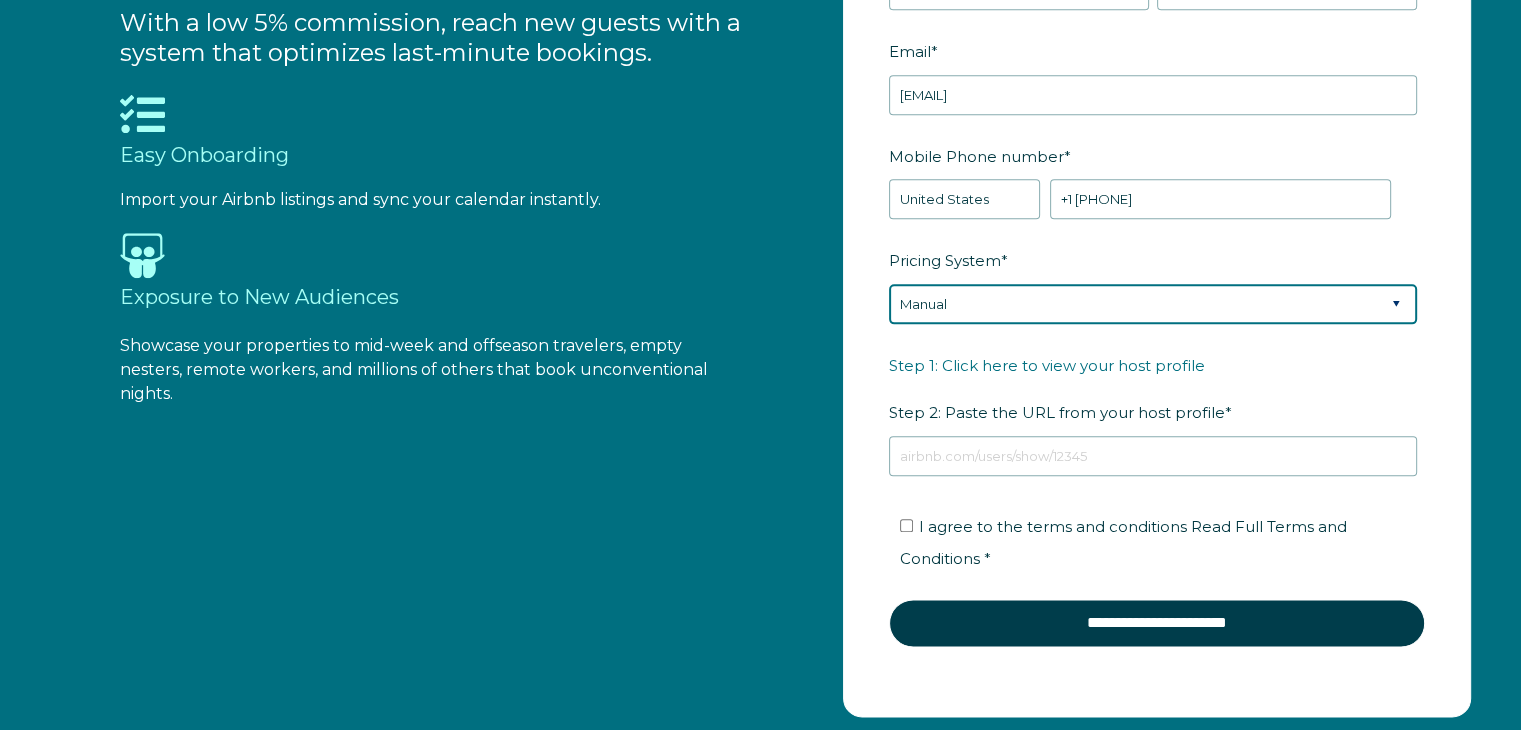 click on "Please Select Manual Airbnb Smart Pricing PriceLabs Wheelhouse Beyond Pricing 3rd Party - Dynamic" at bounding box center [1153, 304] 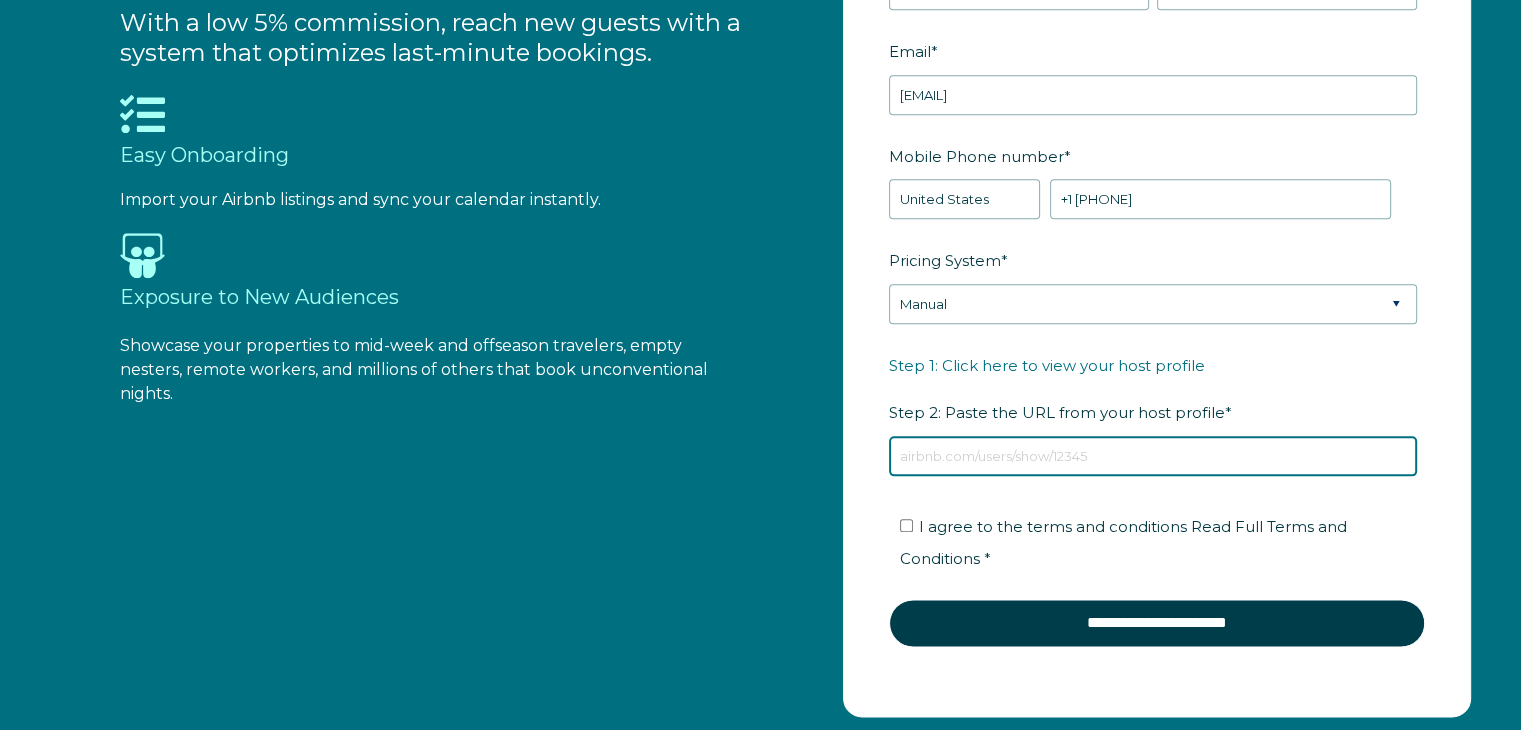 click on "Step 1: Click here to view your host profile   Step 2: Paste the URL from your host profile *" at bounding box center [1153, 456] 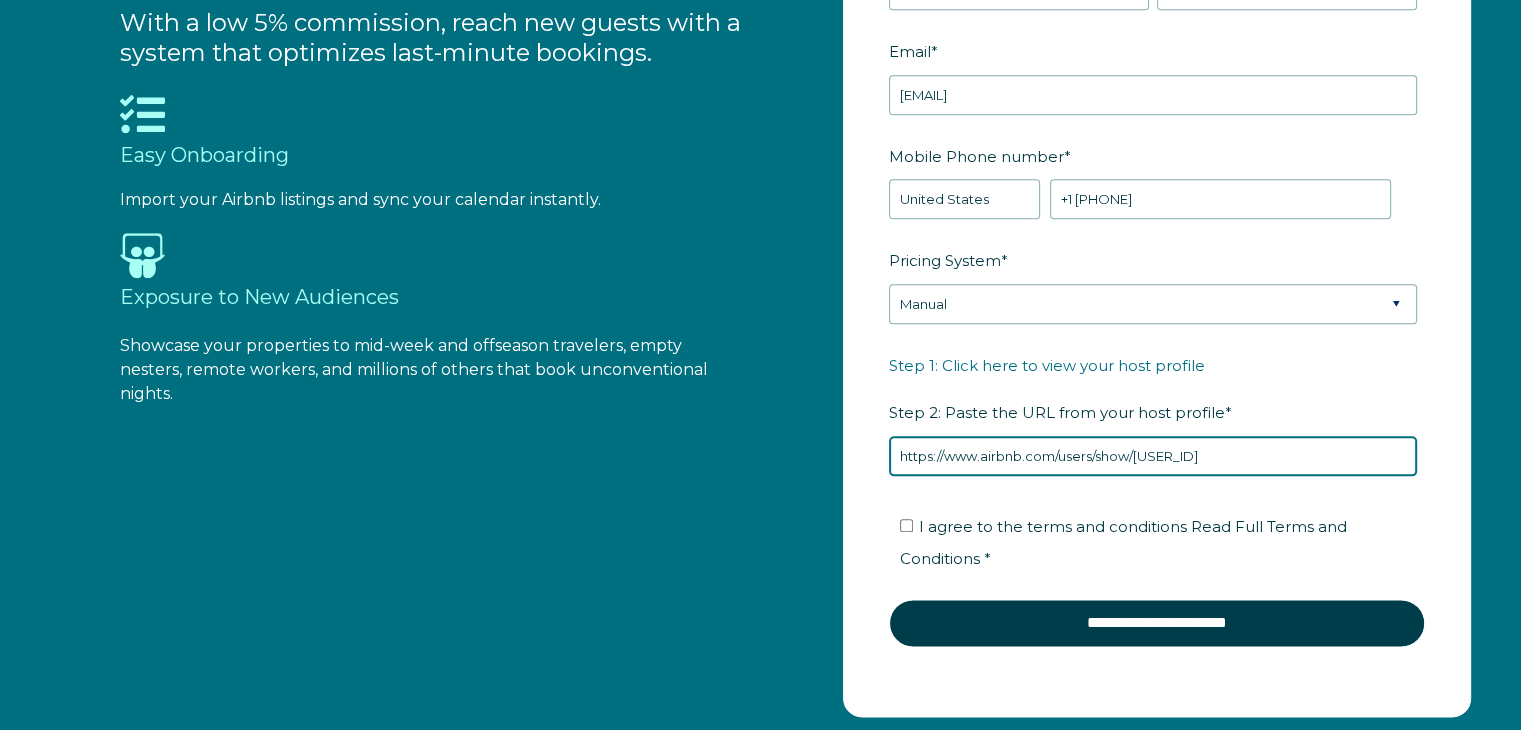 type on "https://www.airbnb.com/users/show/594357109" 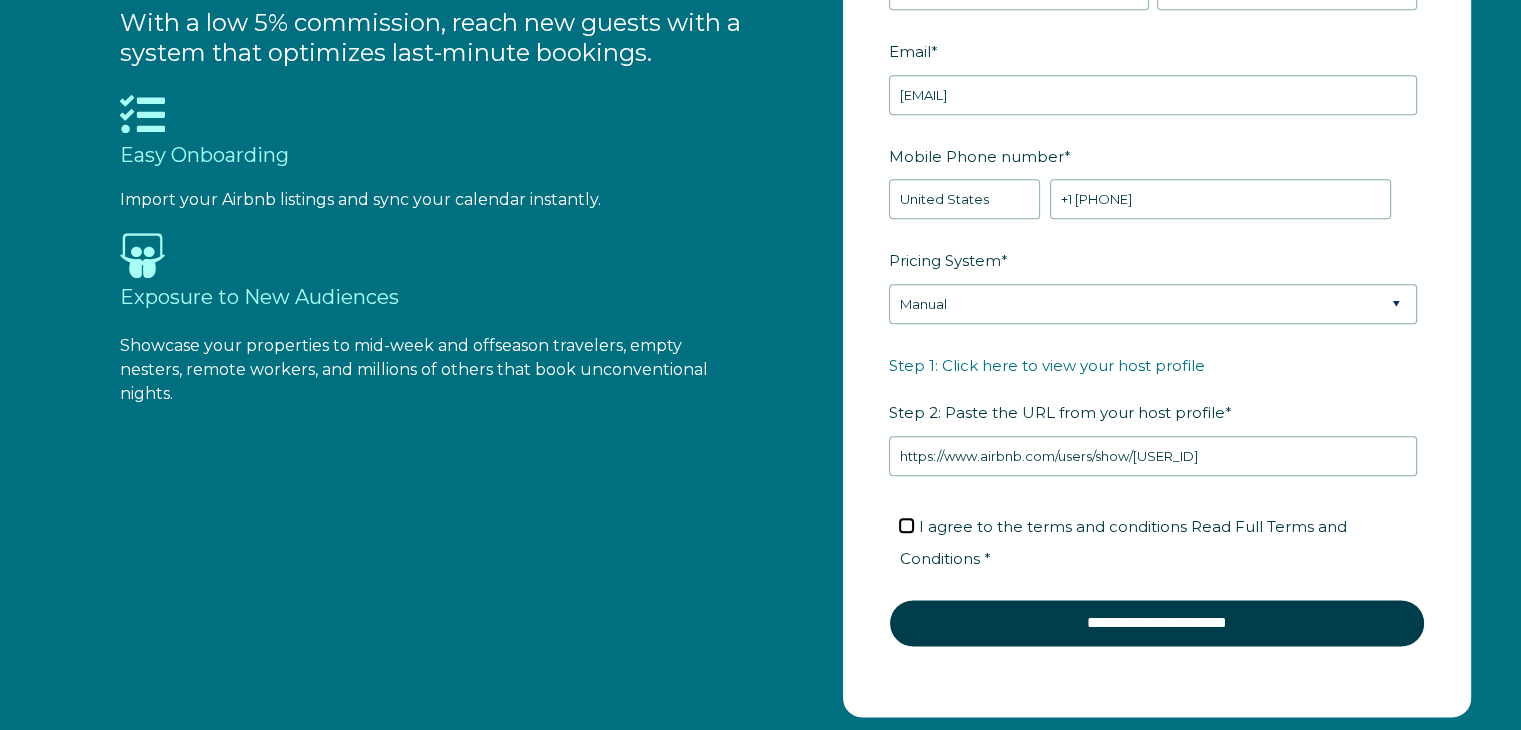 click on "I agree to the terms and conditions        Read Full Terms and Conditions     *" at bounding box center (906, 525) 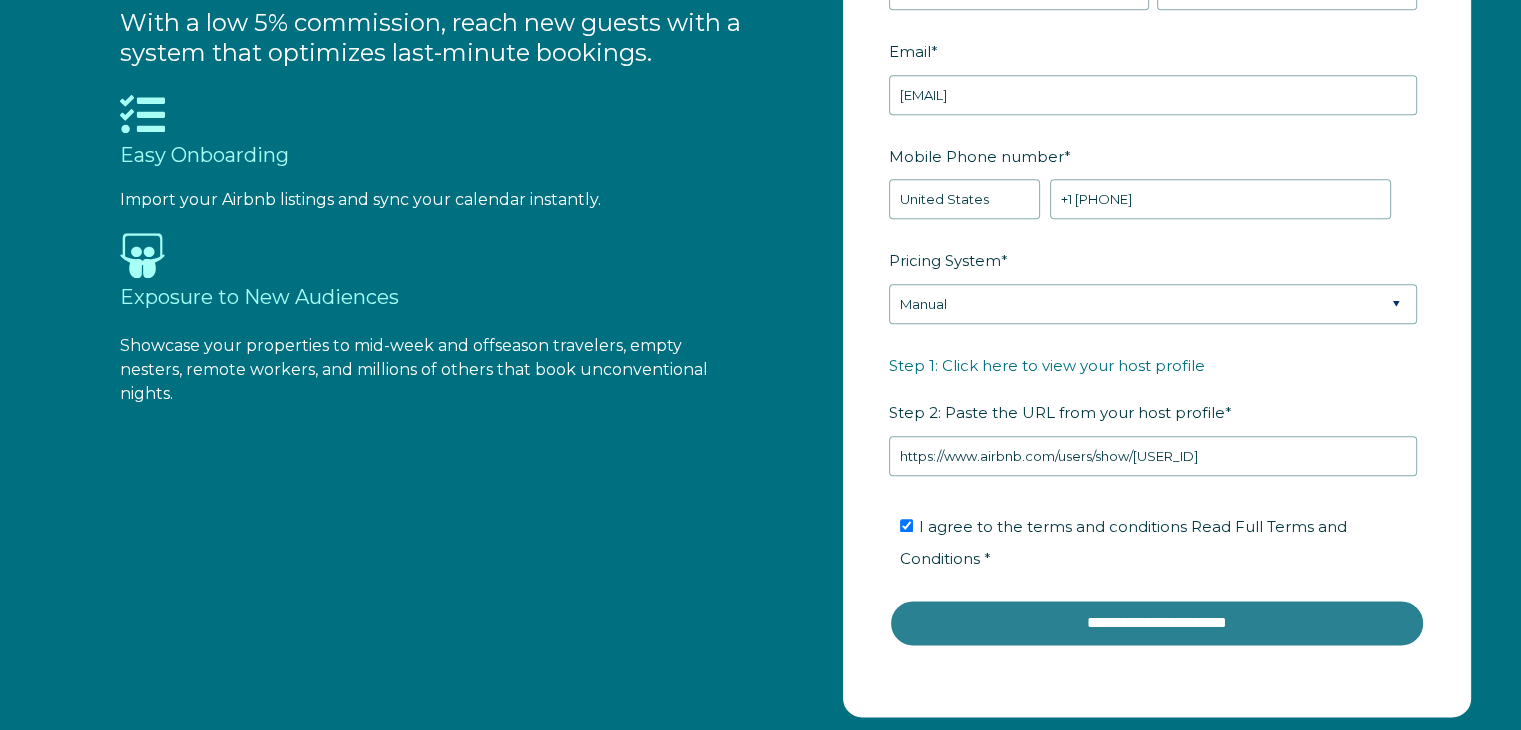 click on "**********" at bounding box center [1157, 623] 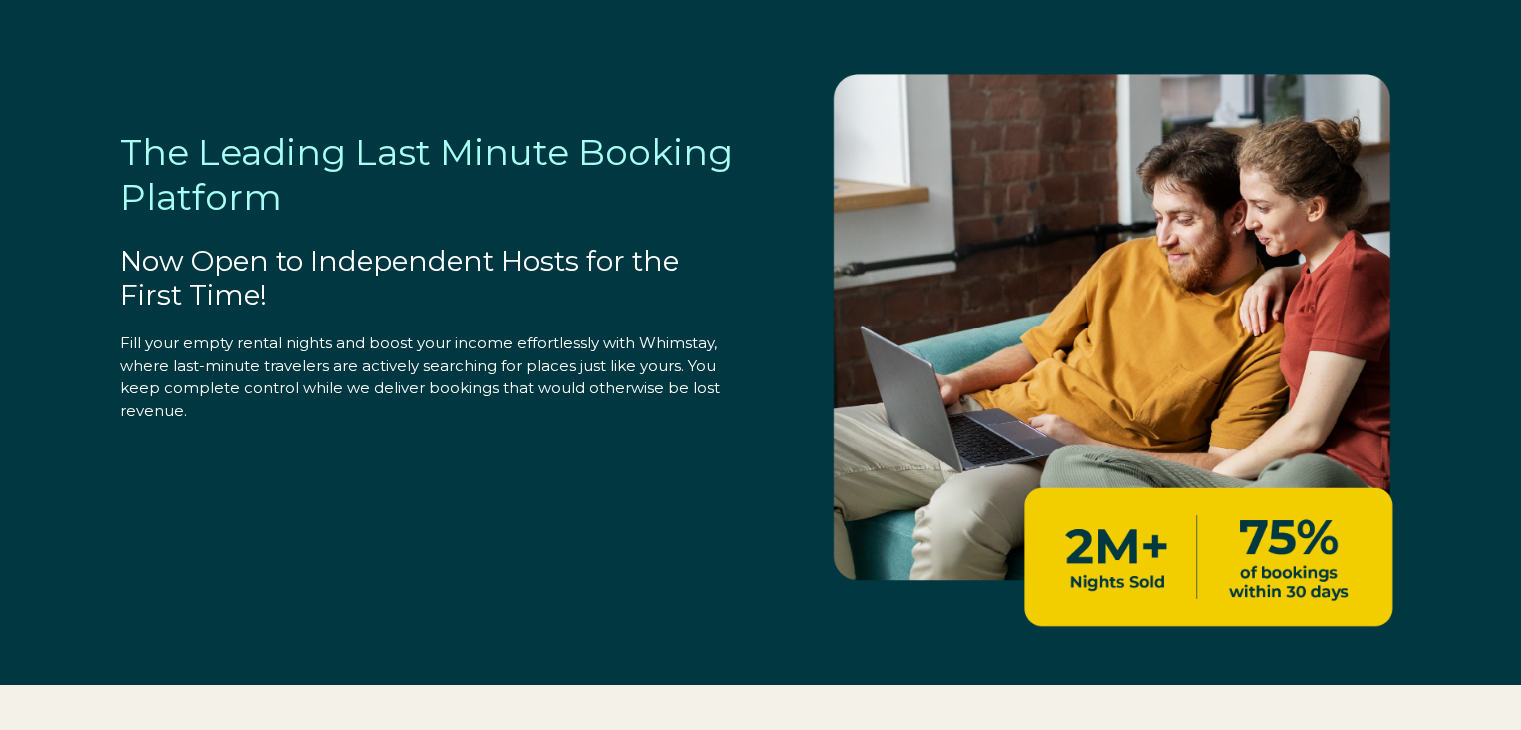 select on "US" 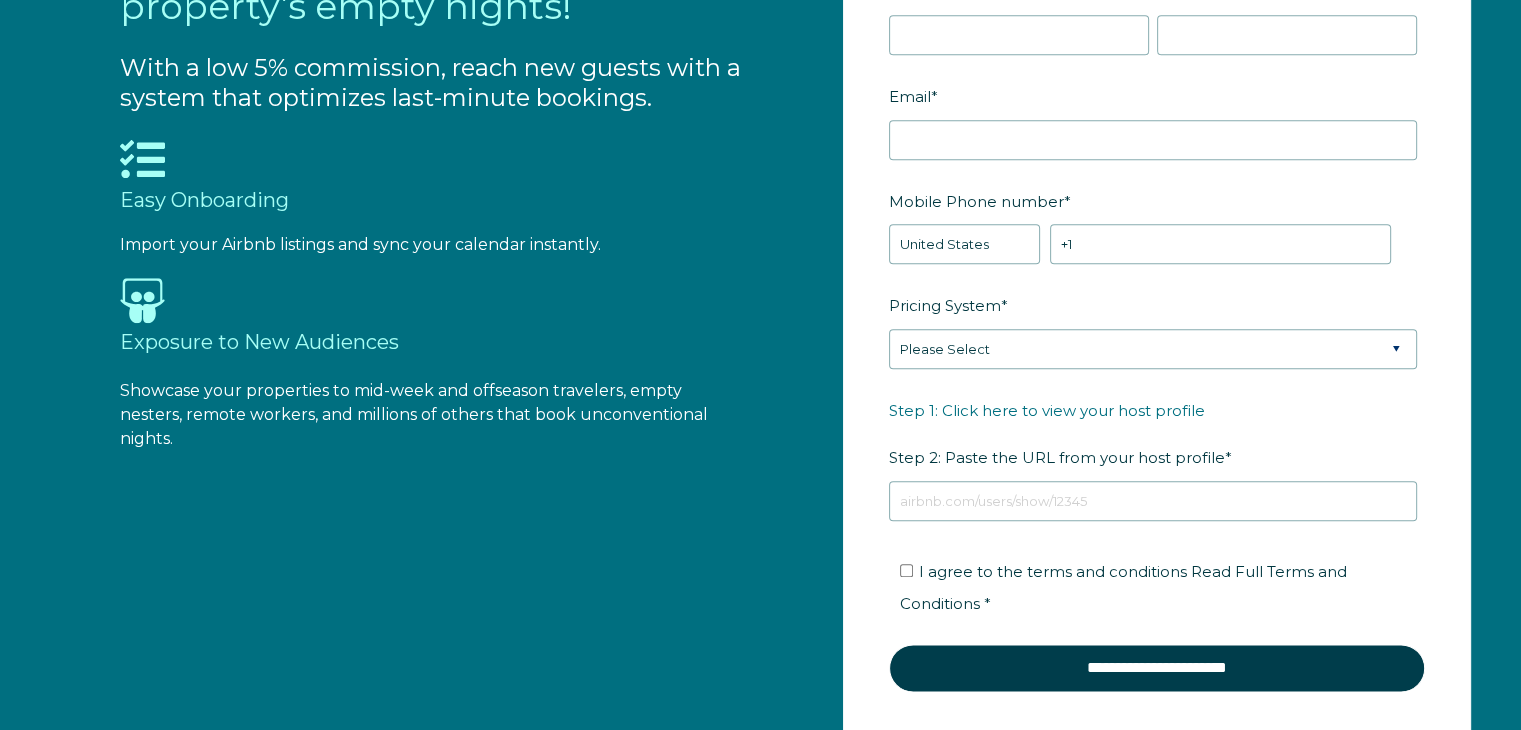 scroll, scrollTop: 2308, scrollLeft: 0, axis: vertical 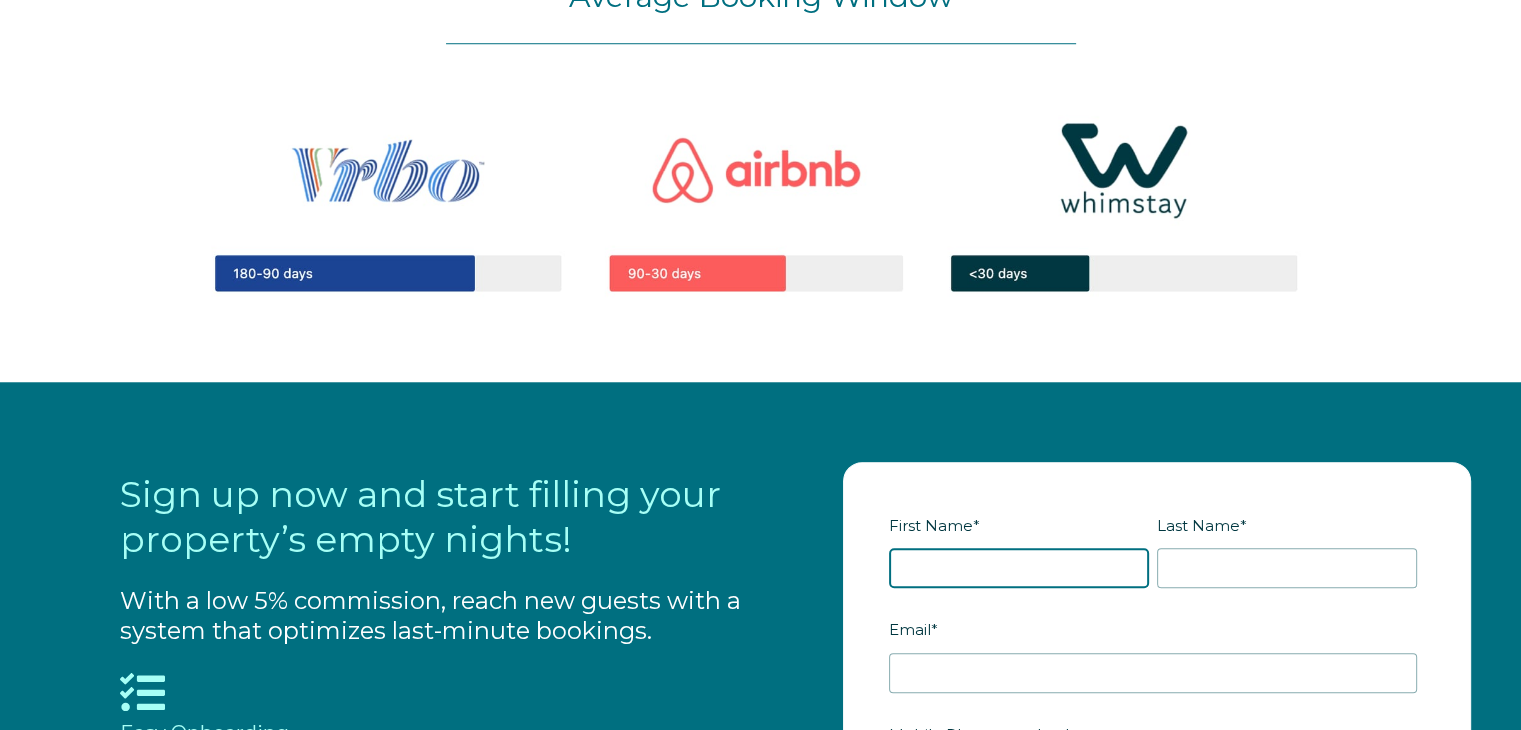 click on "First Name *" at bounding box center (1019, 568) 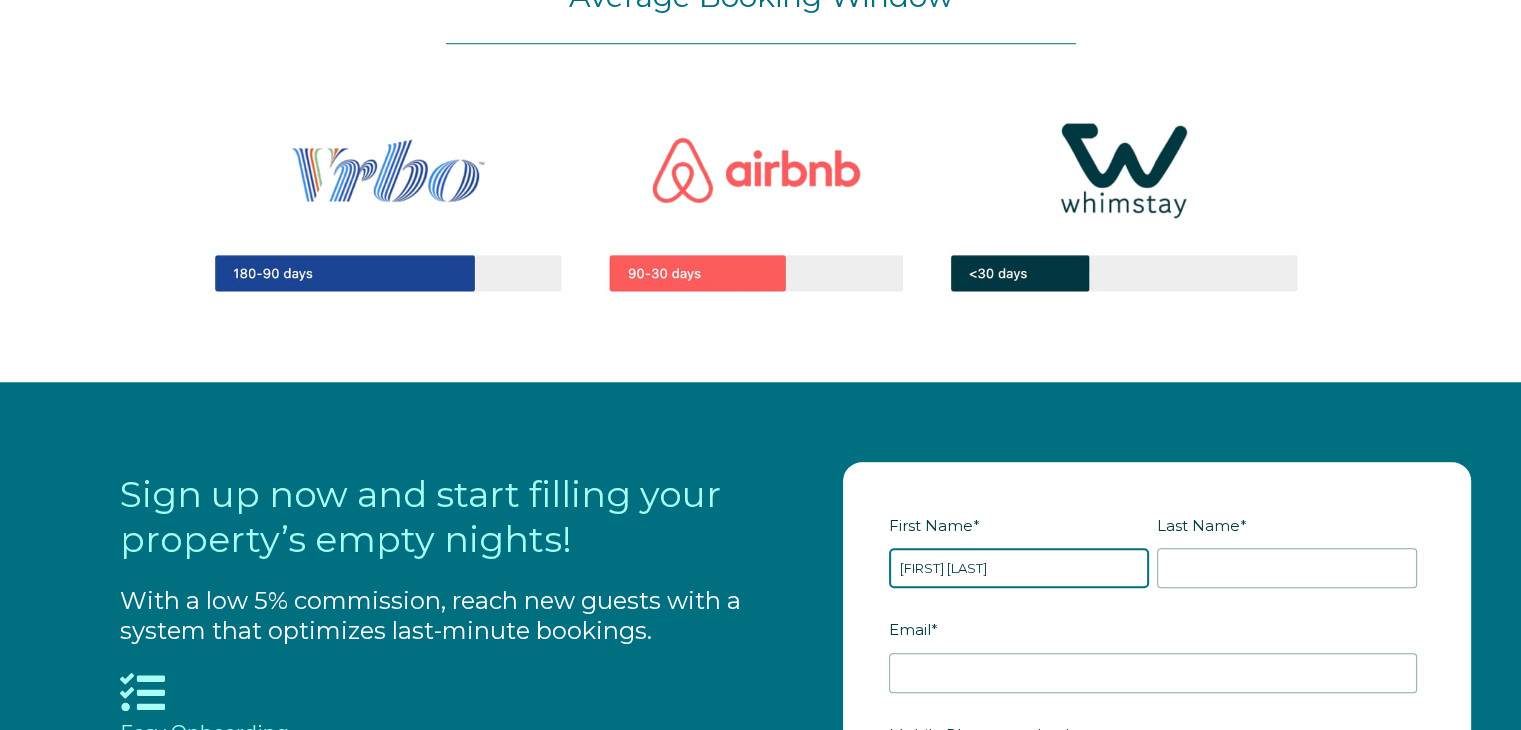 type on "[FIRST] [LAST]" 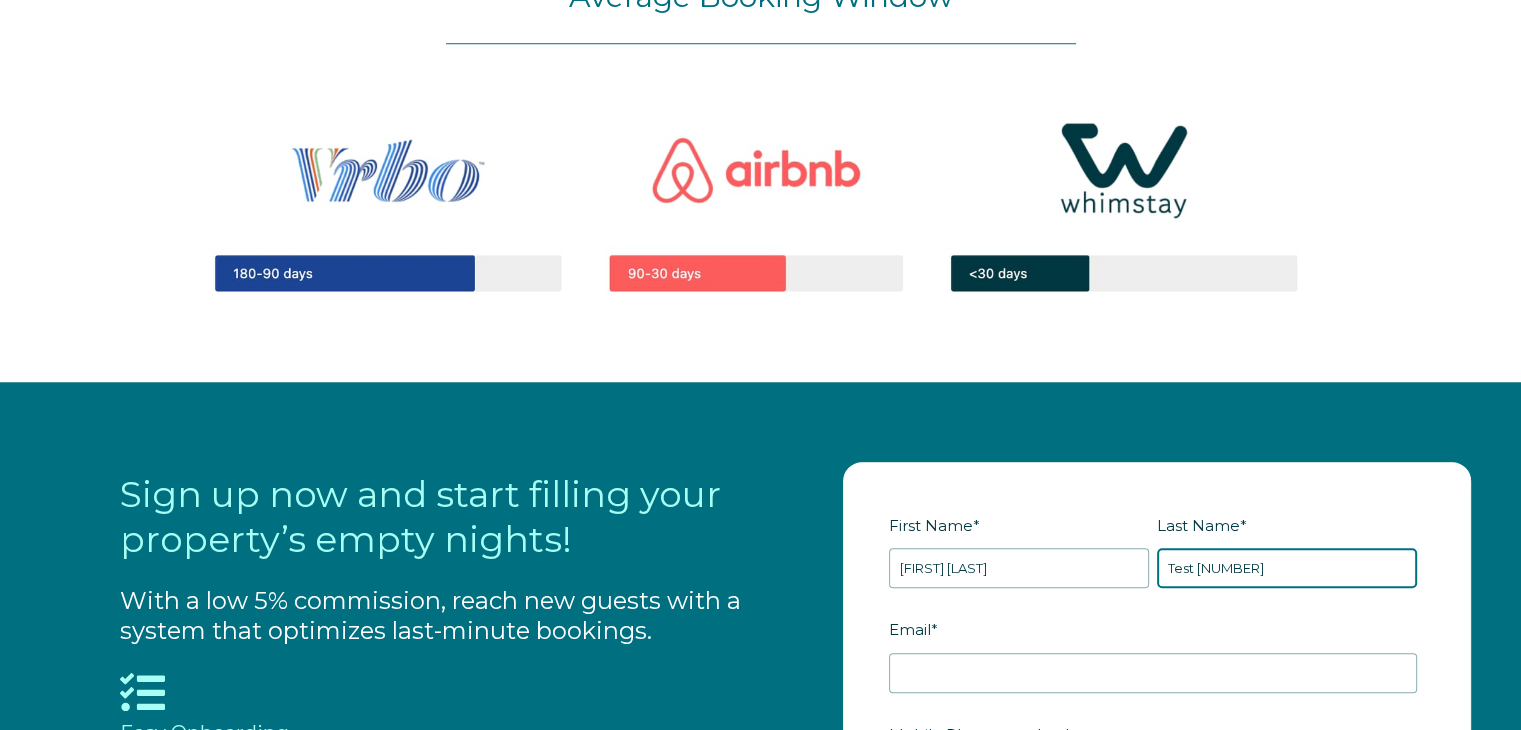 type on "Test [NUMBER]" 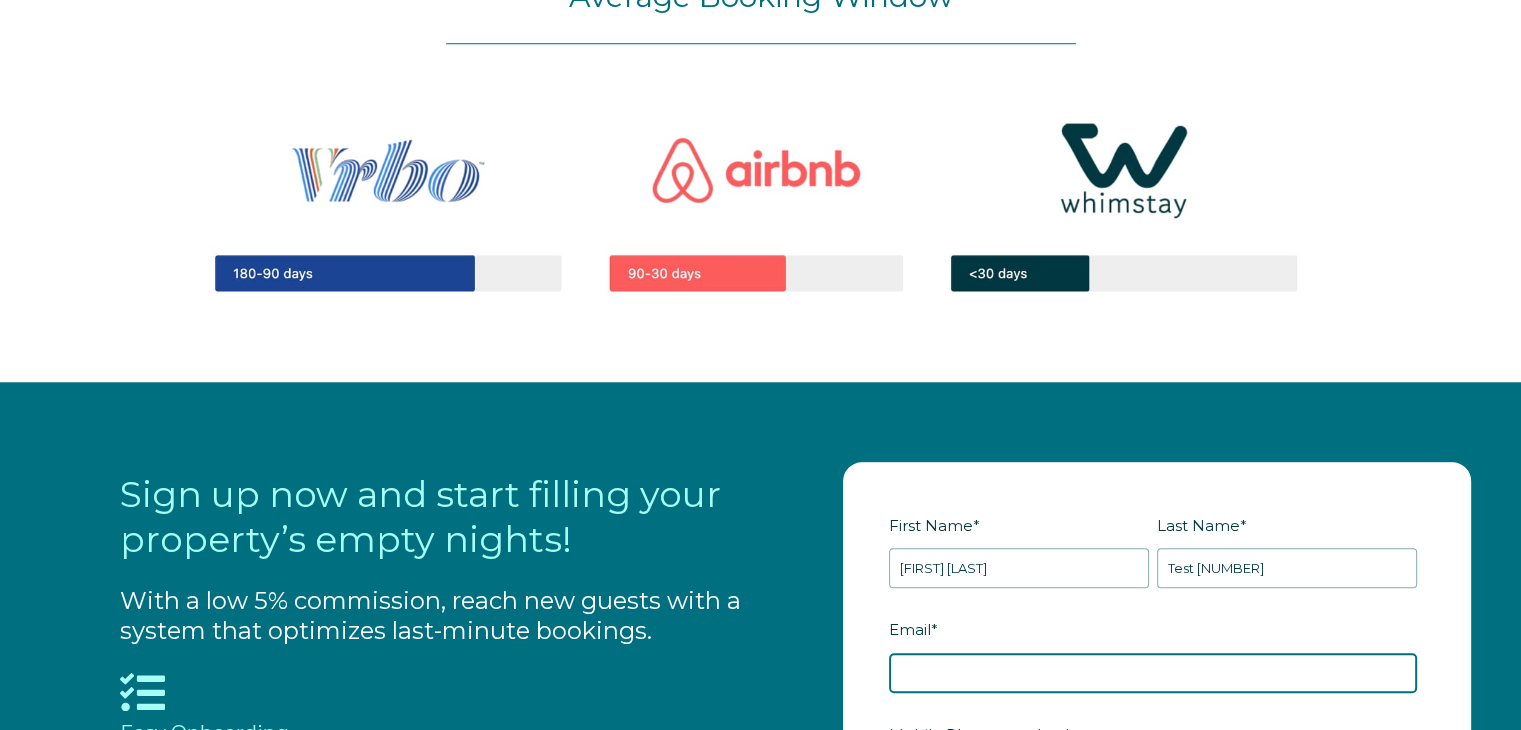 click on "Email *" at bounding box center [1153, 673] 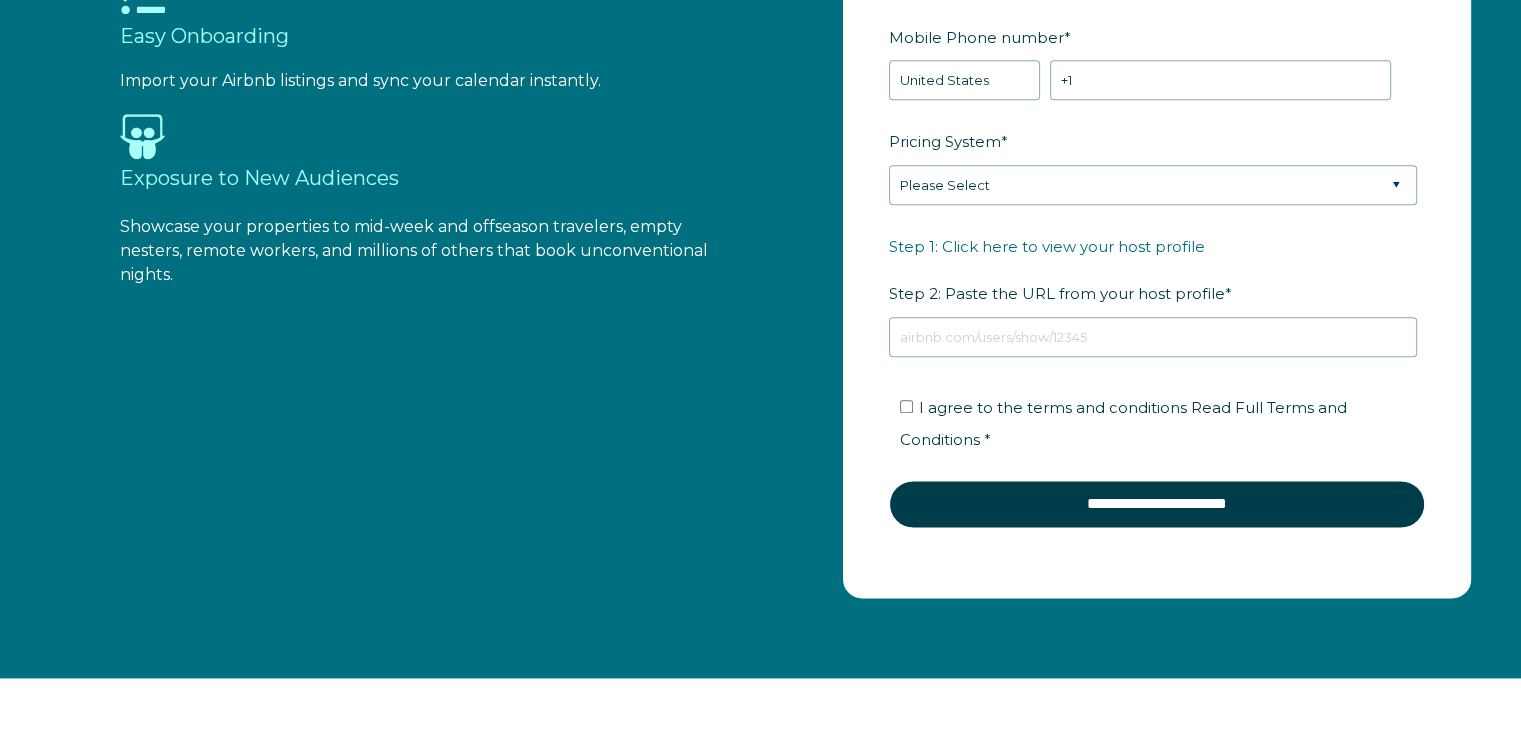 scroll, scrollTop: 2420, scrollLeft: 0, axis: vertical 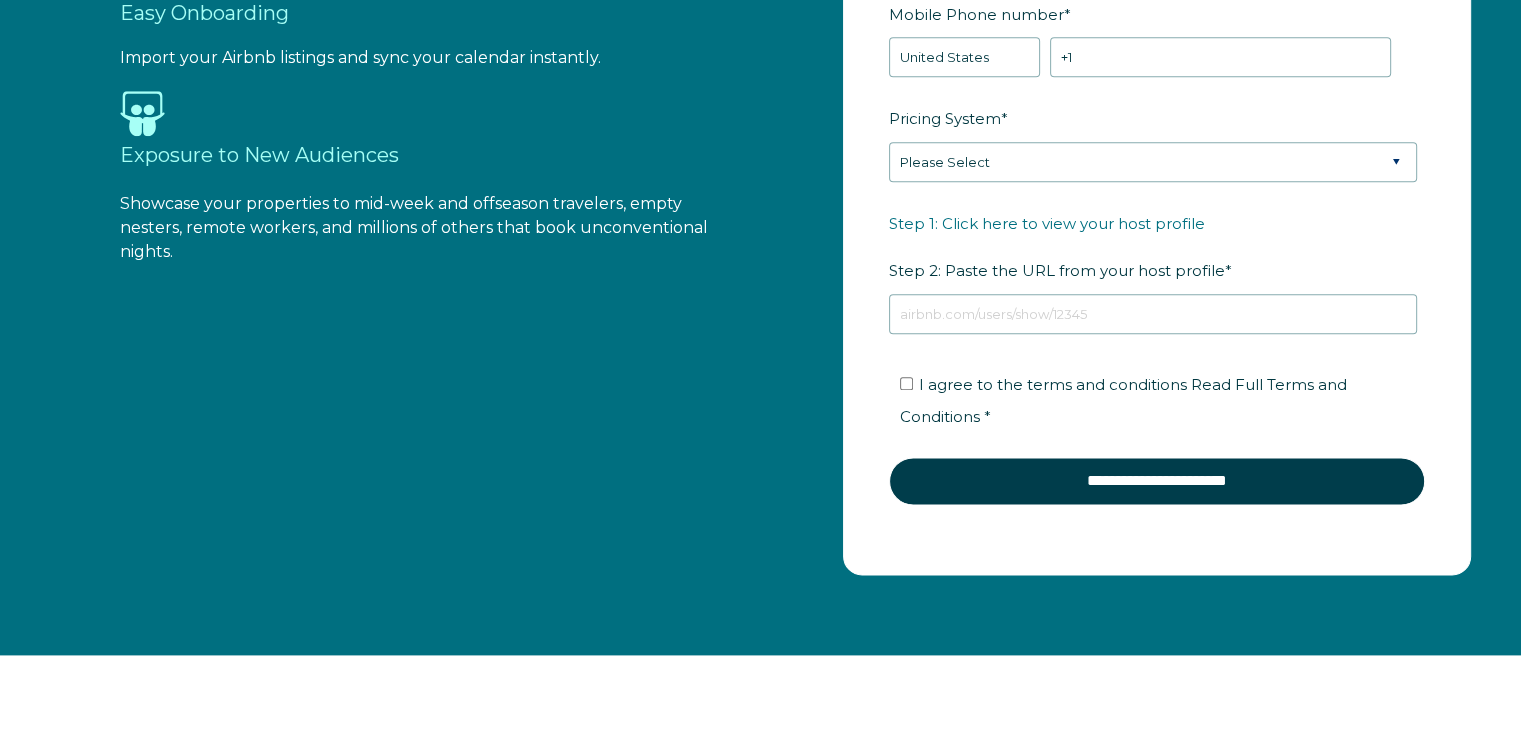 type on "[EMAIL]" 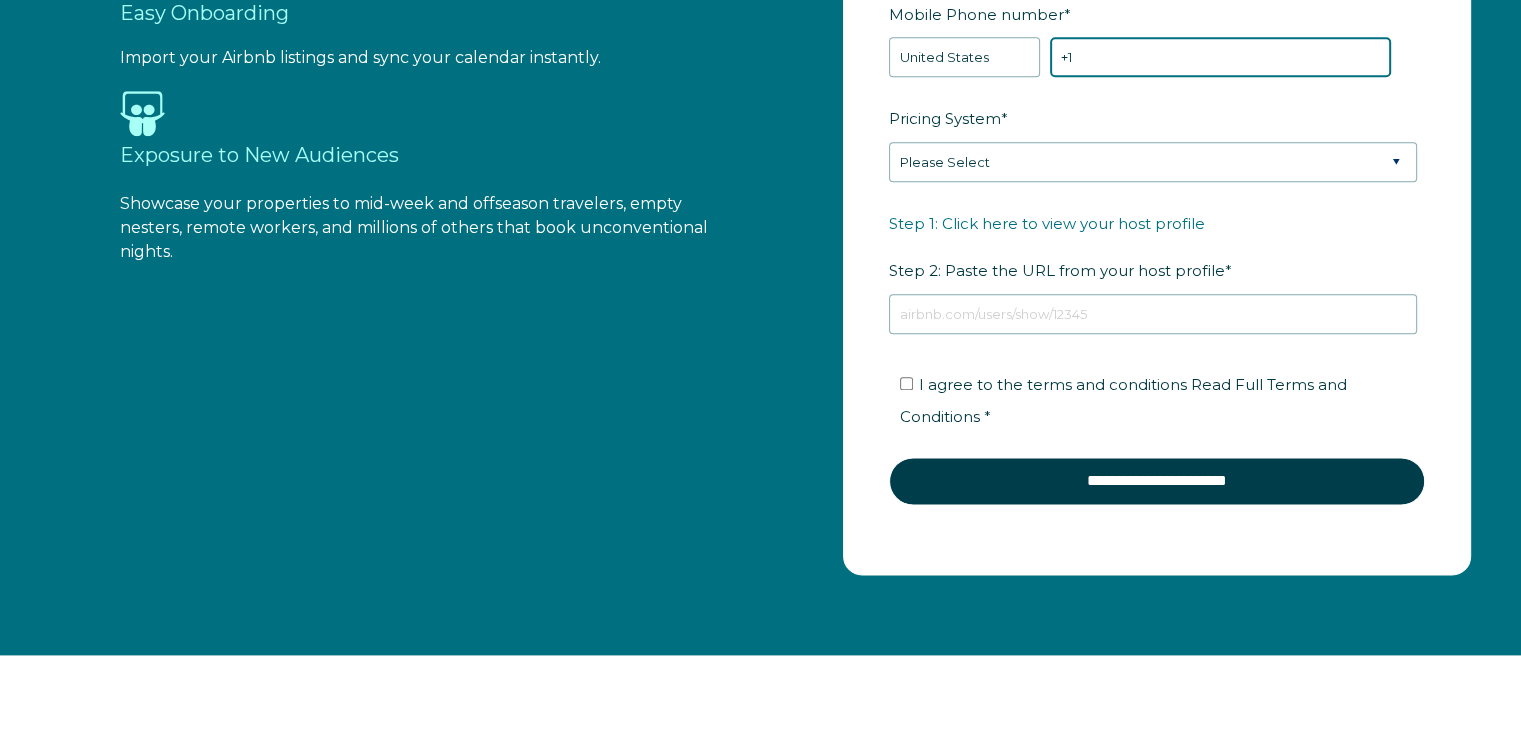 click on "+1" at bounding box center [1220, 57] 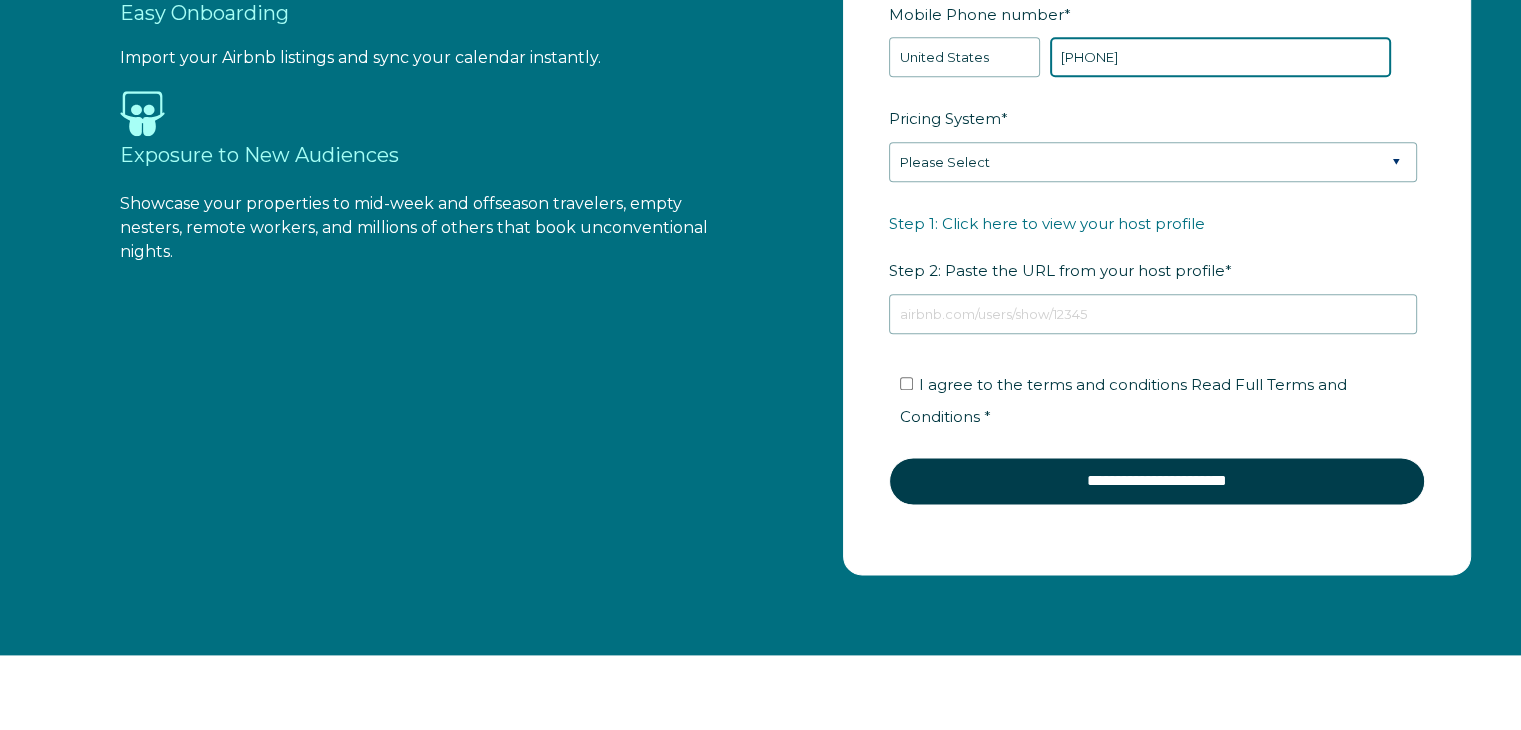 type on "[PHONE]" 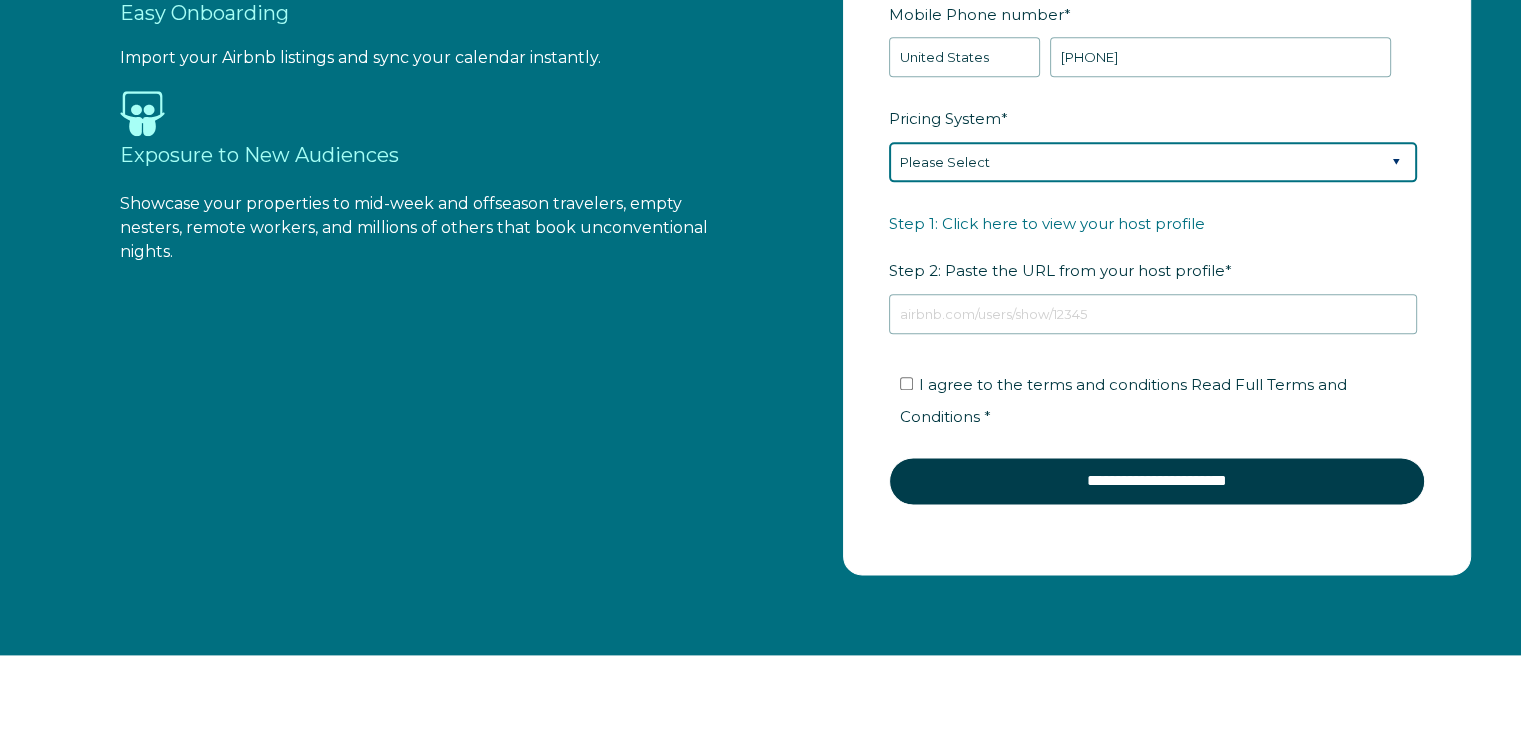 click on "Please Select Manual Airbnb Smart Pricing PriceLabs Wheelhouse Beyond Pricing 3rd Party - Dynamic" at bounding box center (1153, 162) 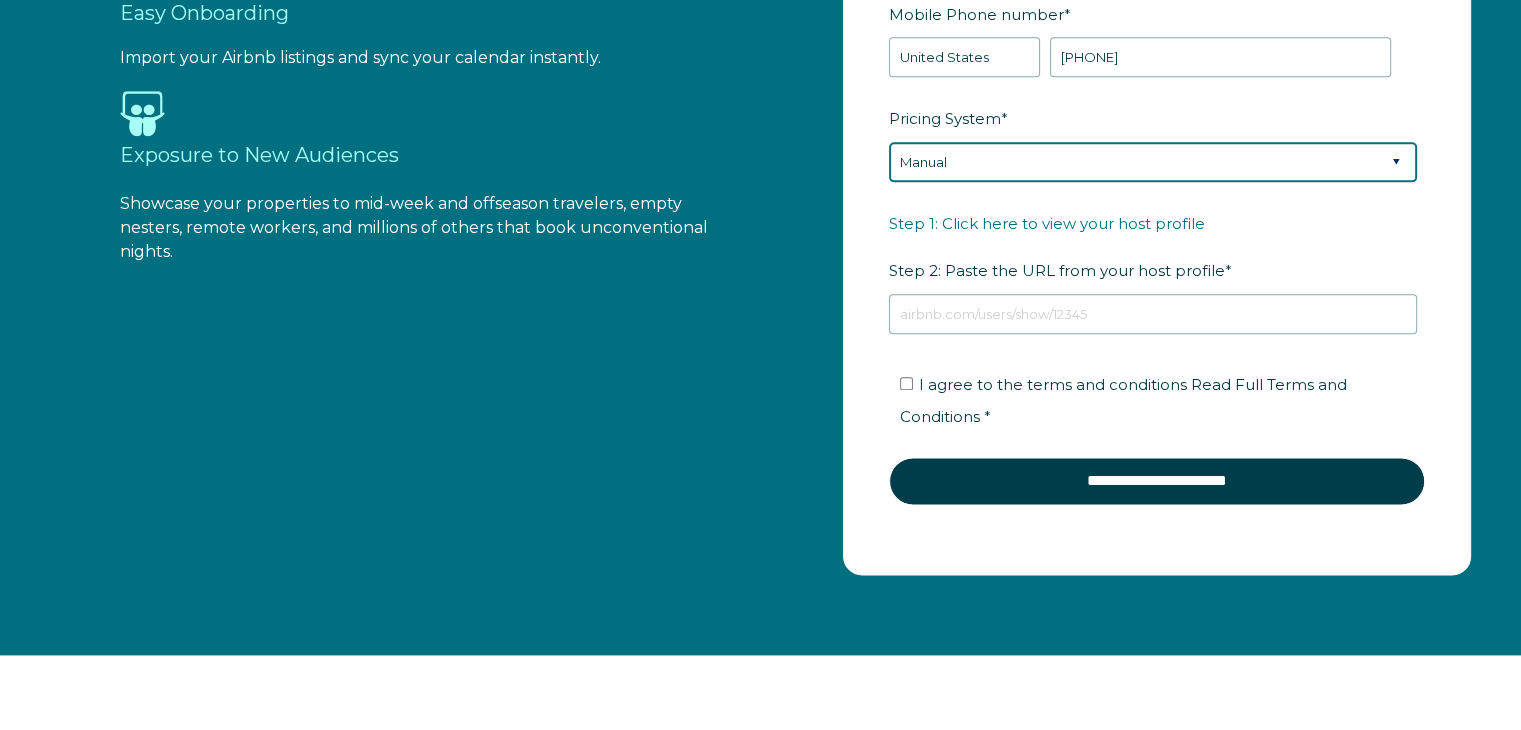 click on "Please Select Manual Airbnb Smart Pricing PriceLabs Wheelhouse Beyond Pricing 3rd Party - Dynamic" at bounding box center (1153, 162) 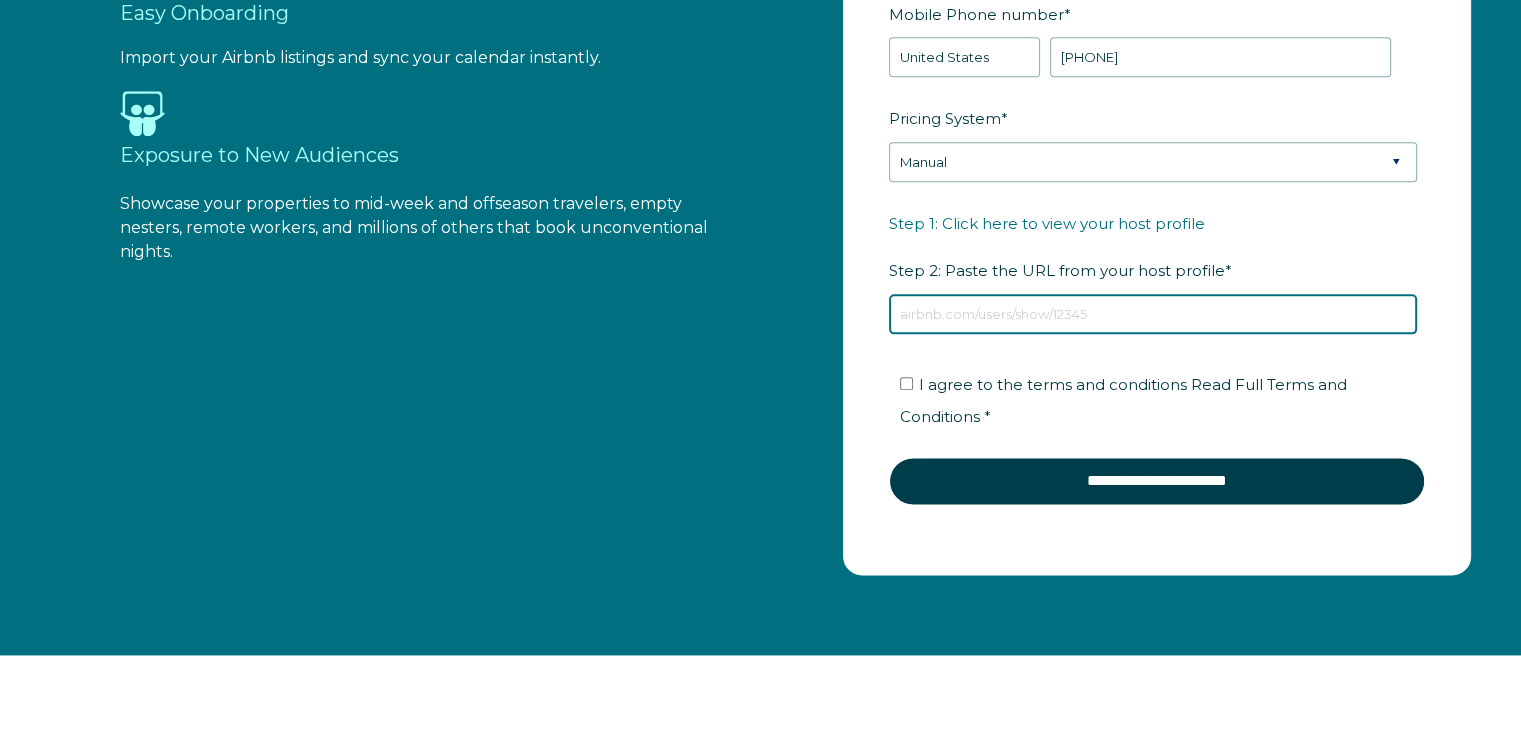 click on "Step 1: Click here to view your host profile   Step 2: Paste the URL from your host profile *" at bounding box center [1153, 314] 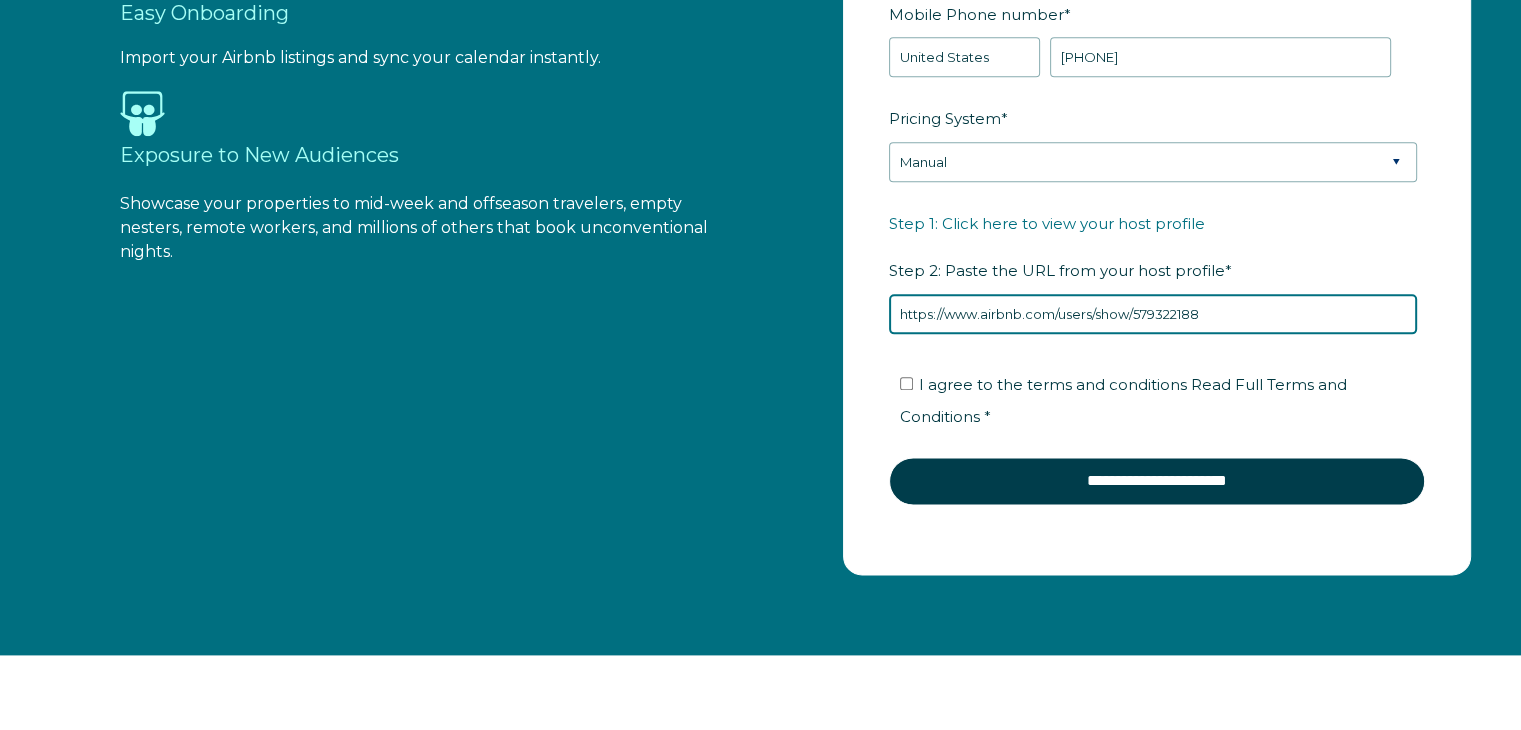 type on "https://www.airbnb.com/users/show/579322188" 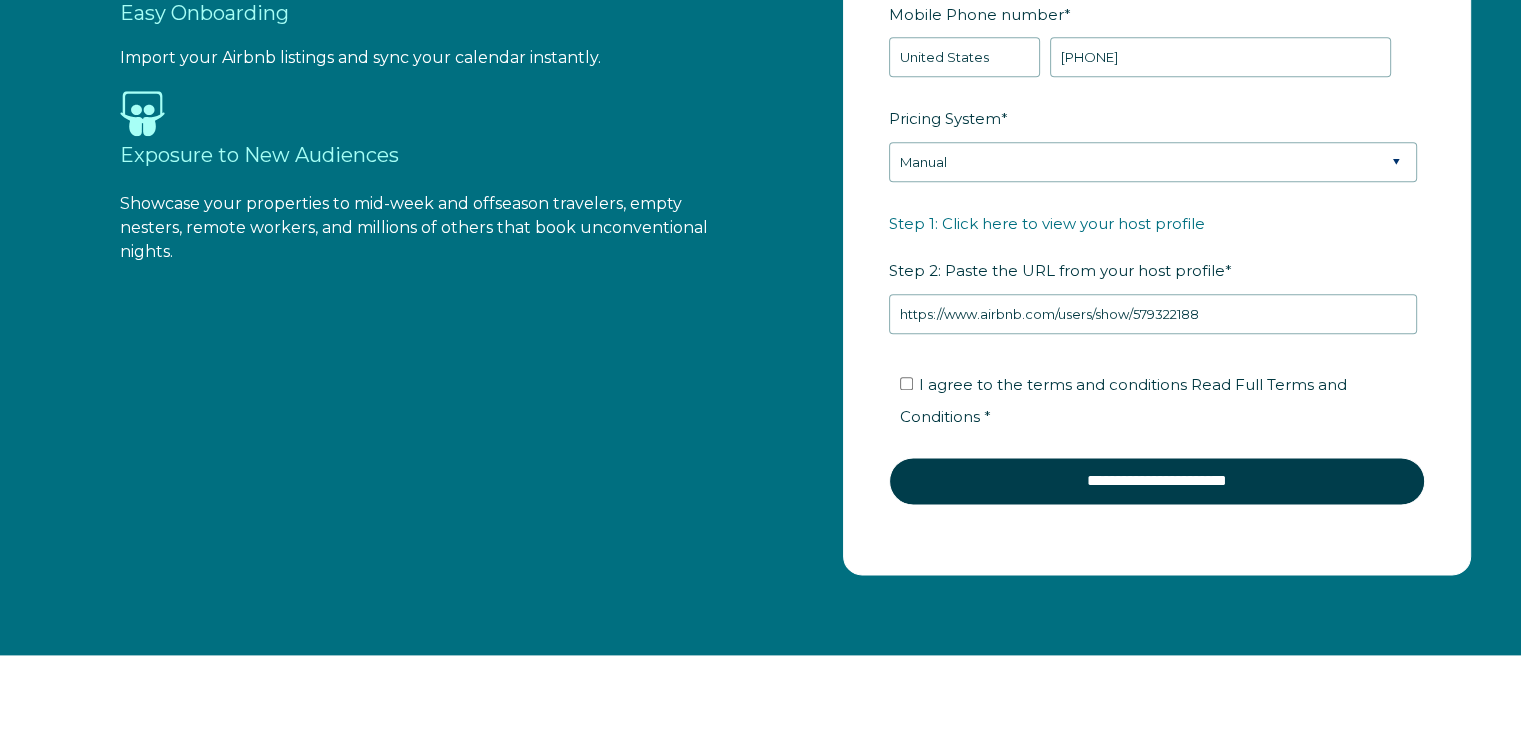 click on "I agree to the terms and conditions        Read Full Terms and Conditions     *" at bounding box center (1123, 400) 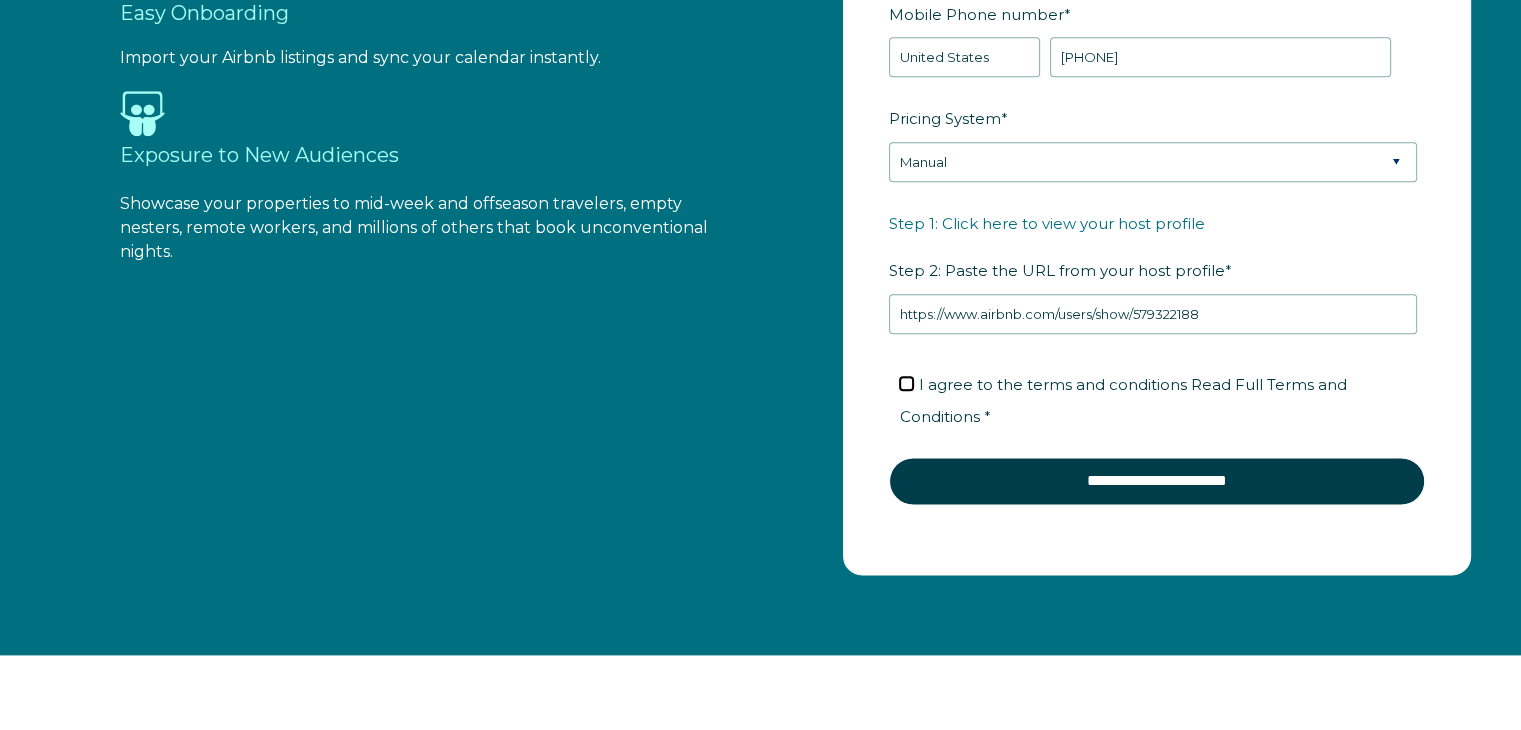 click on "I agree to the terms and conditions        Read Full Terms and Conditions     *" at bounding box center [906, 383] 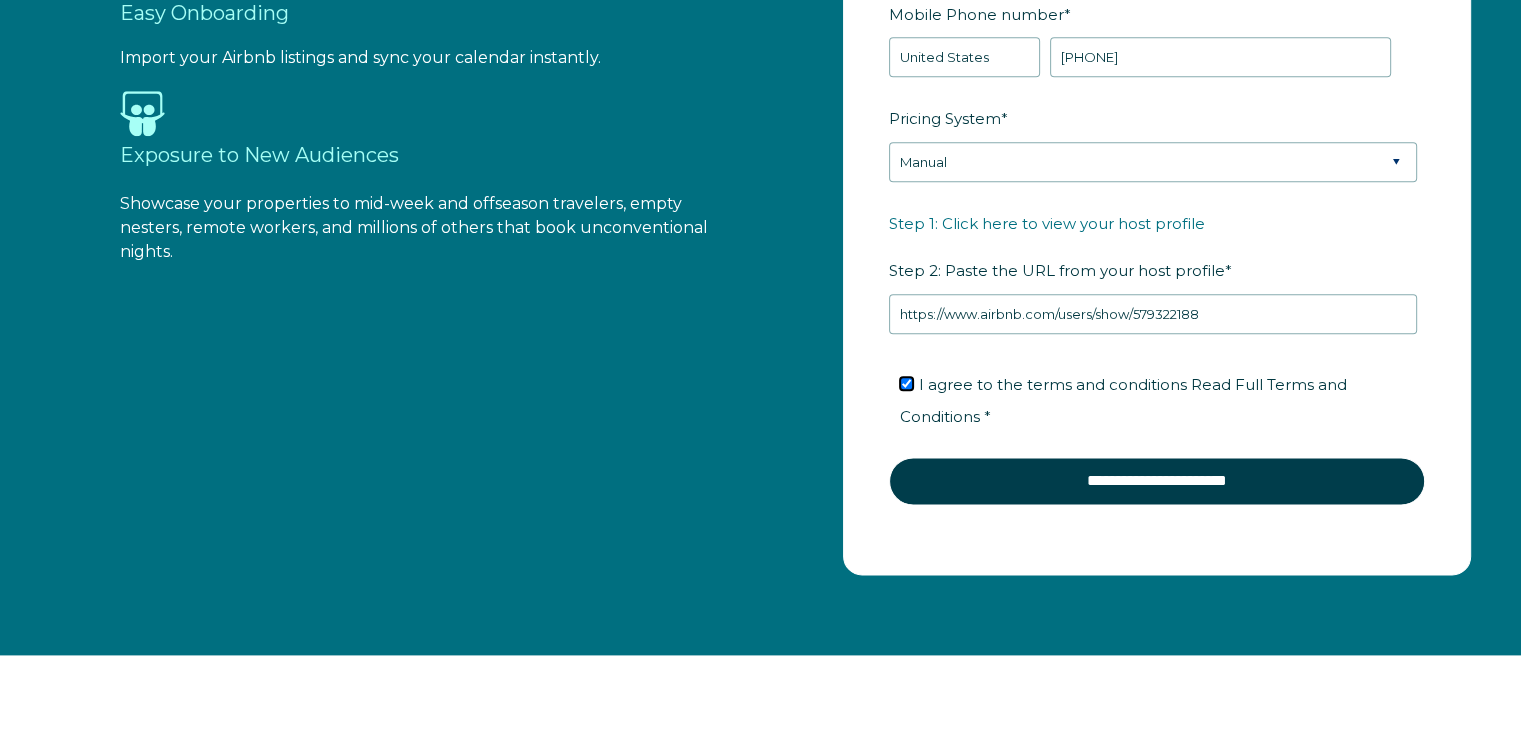 checkbox on "true" 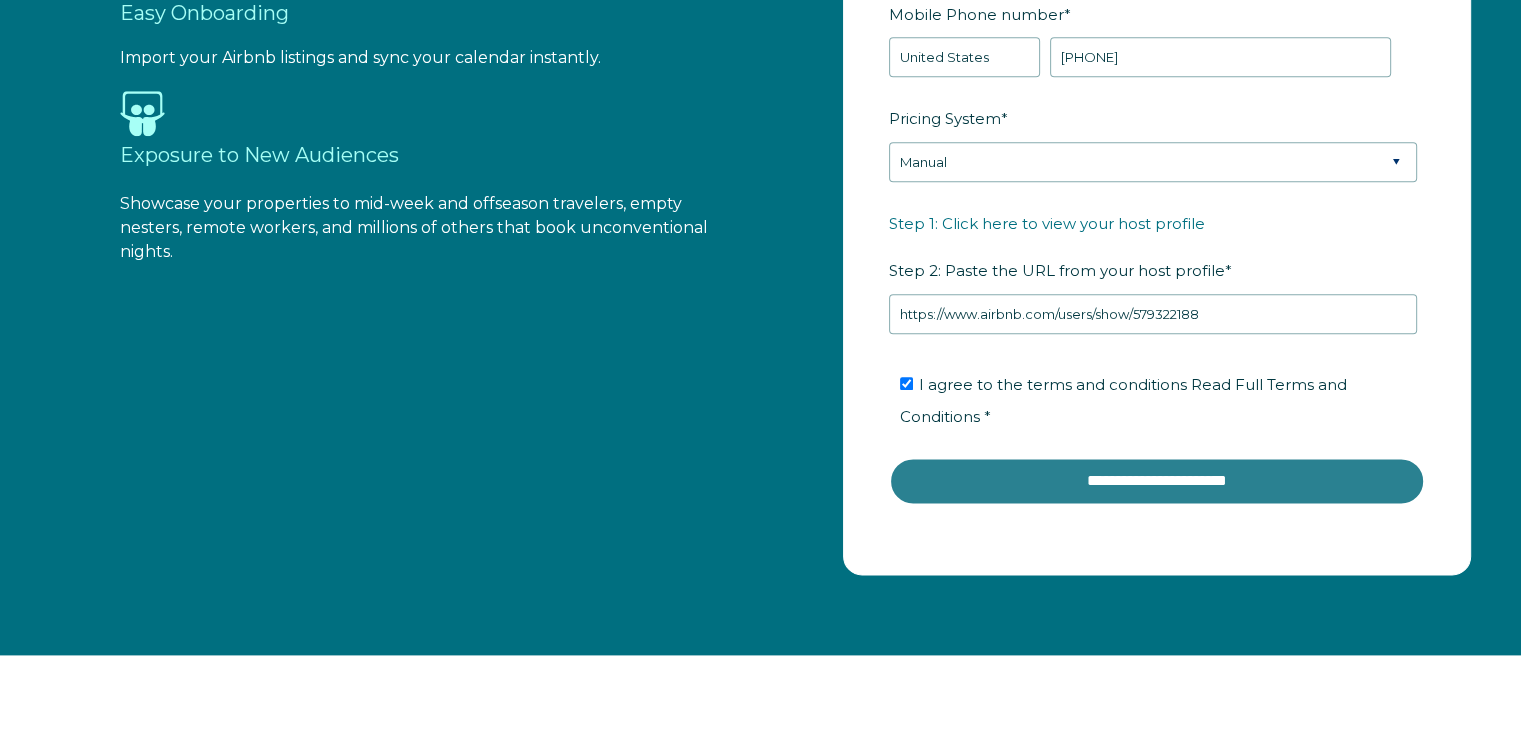 click on "**********" at bounding box center [1157, 481] 